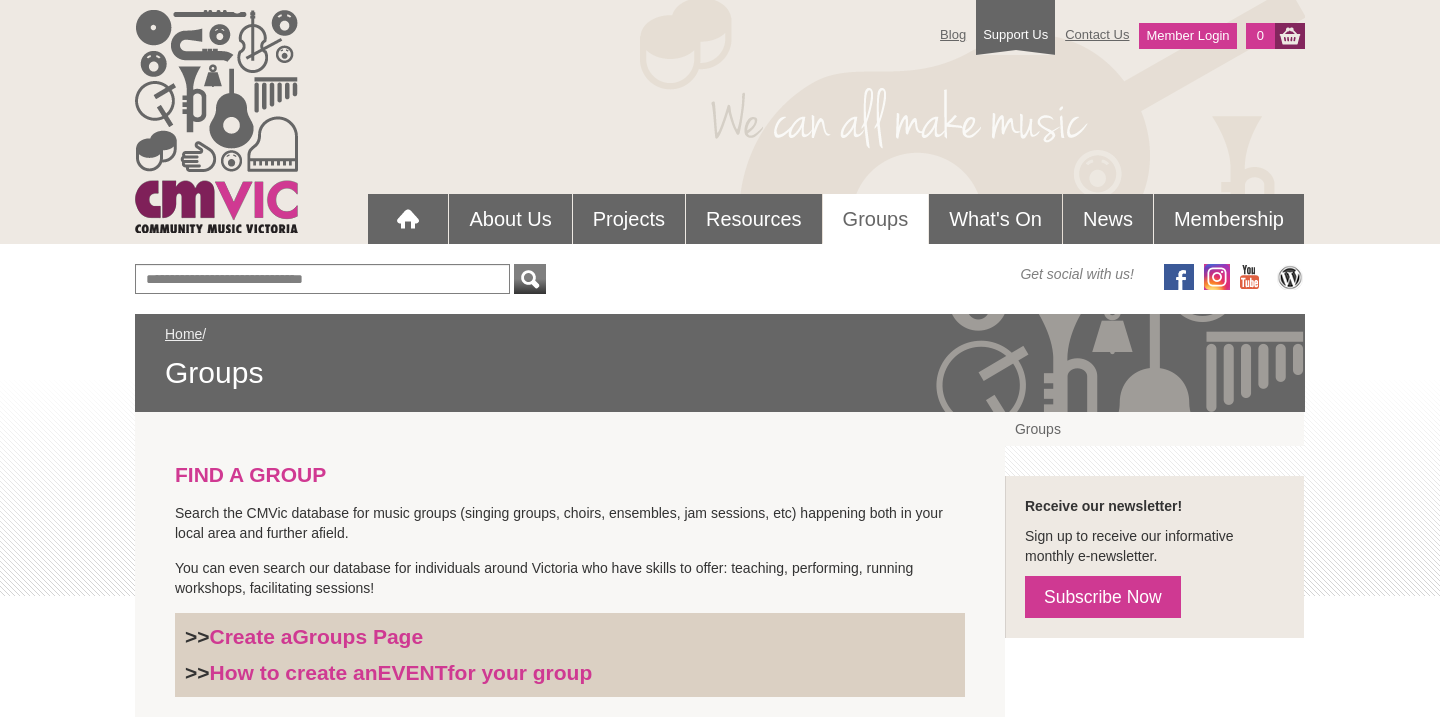scroll, scrollTop: 0, scrollLeft: 0, axis: both 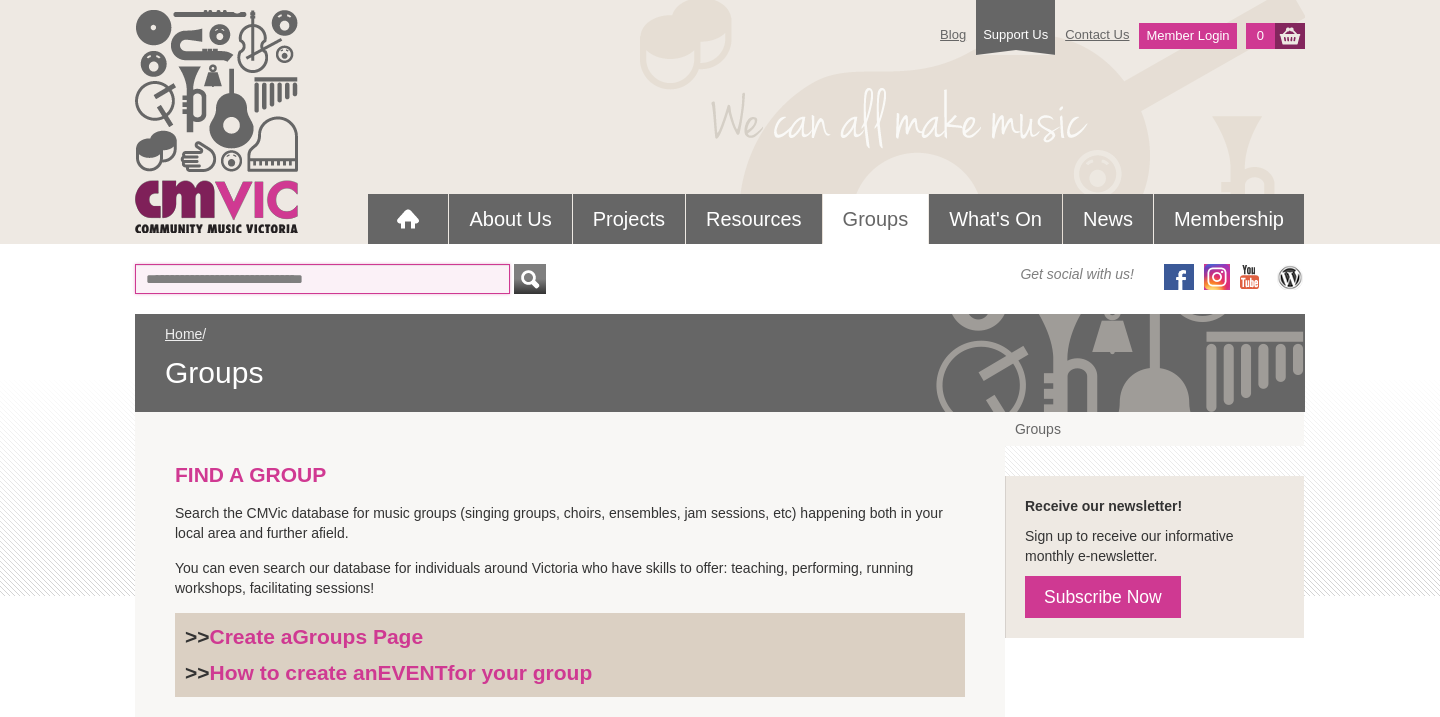 click on "Or find a Group by Keywords" at bounding box center (322, 279) 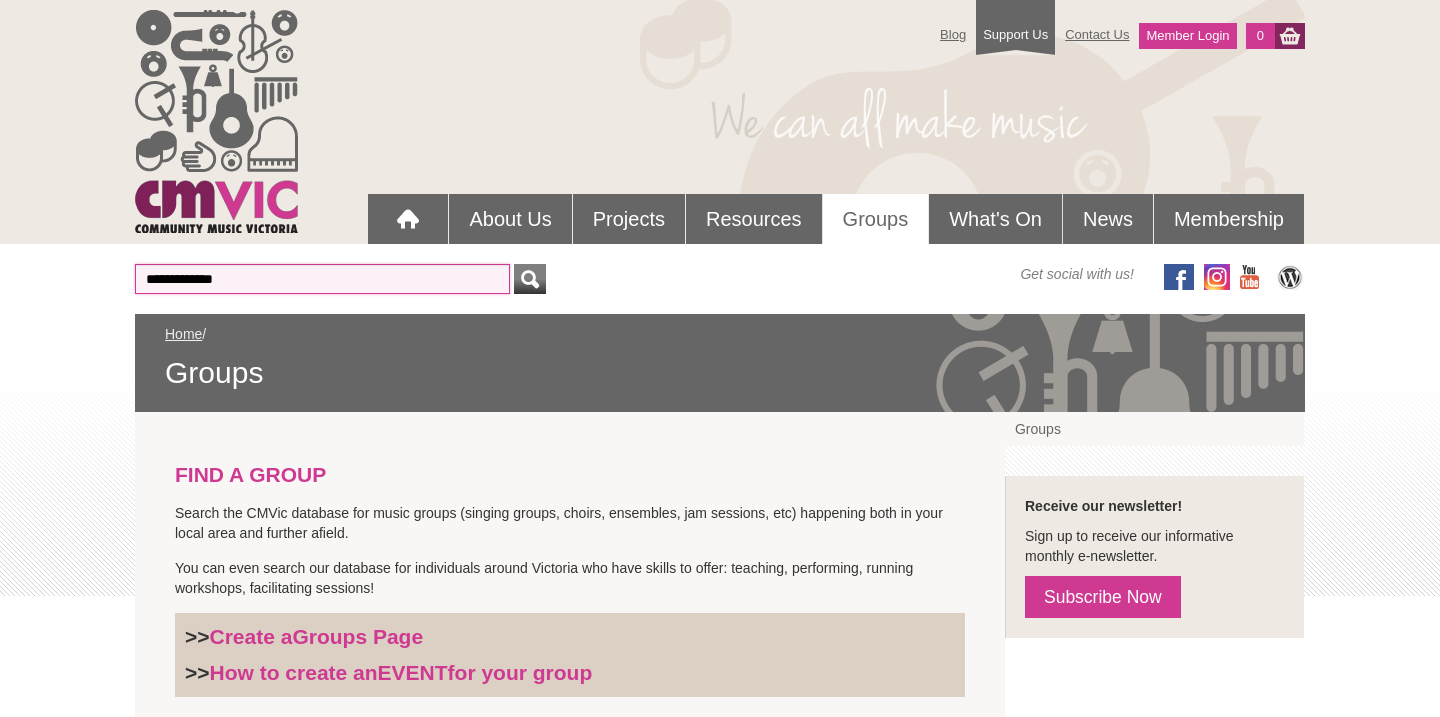 type on "**********" 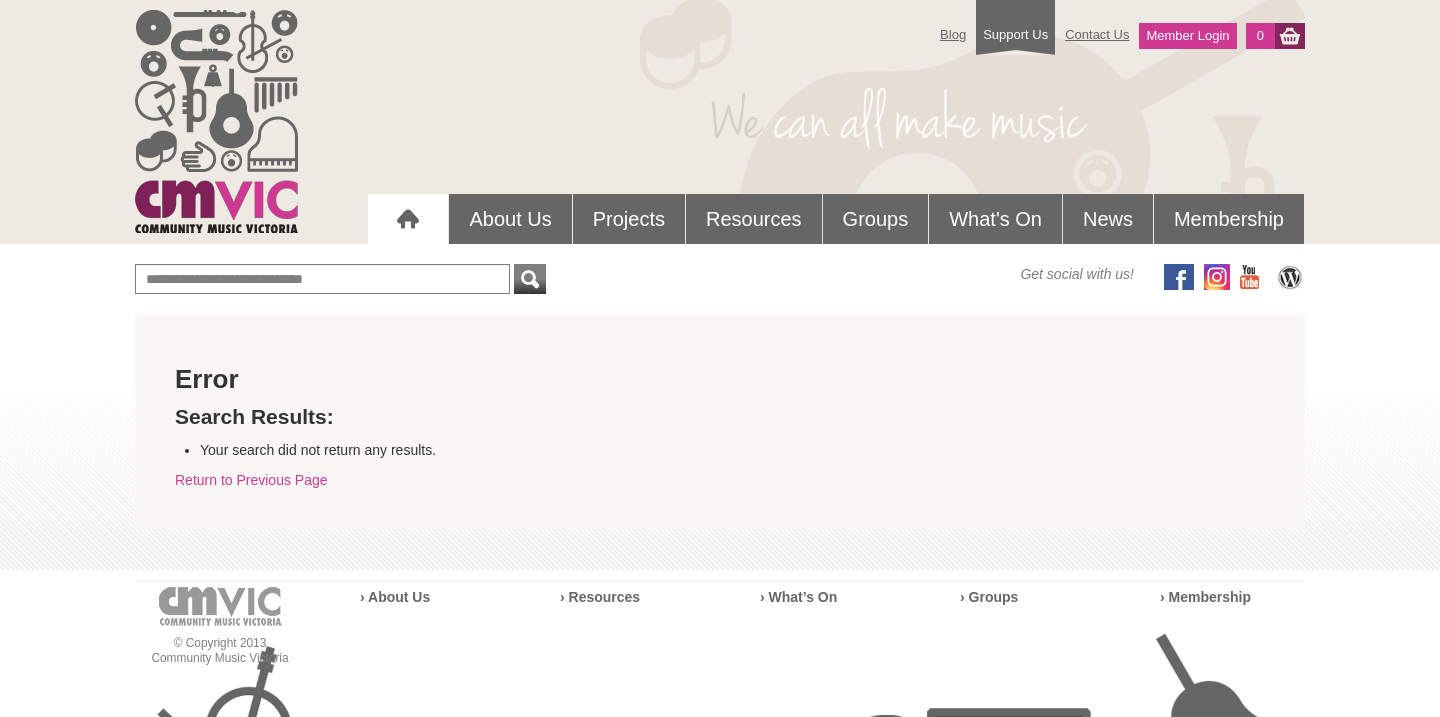 scroll, scrollTop: 0, scrollLeft: 0, axis: both 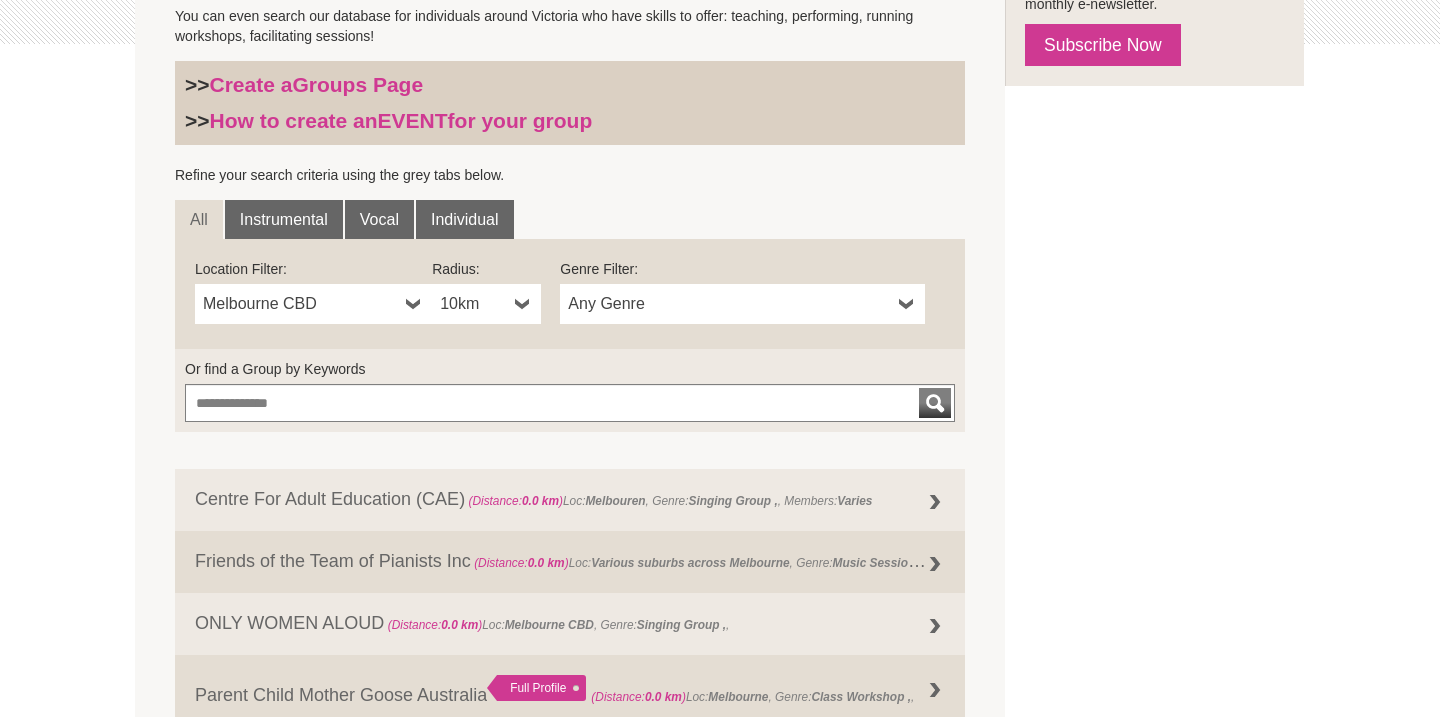 click at bounding box center [414, 304] 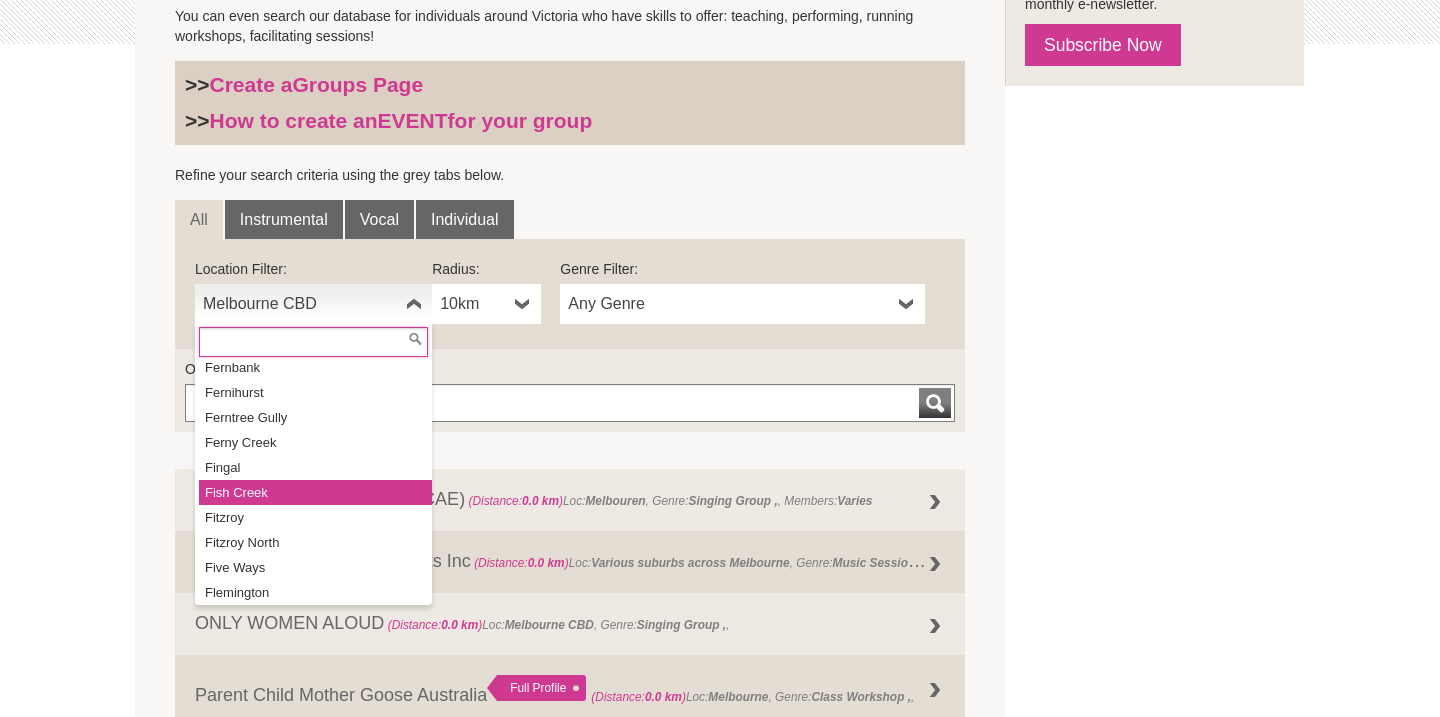 scroll, scrollTop: 13356, scrollLeft: 0, axis: vertical 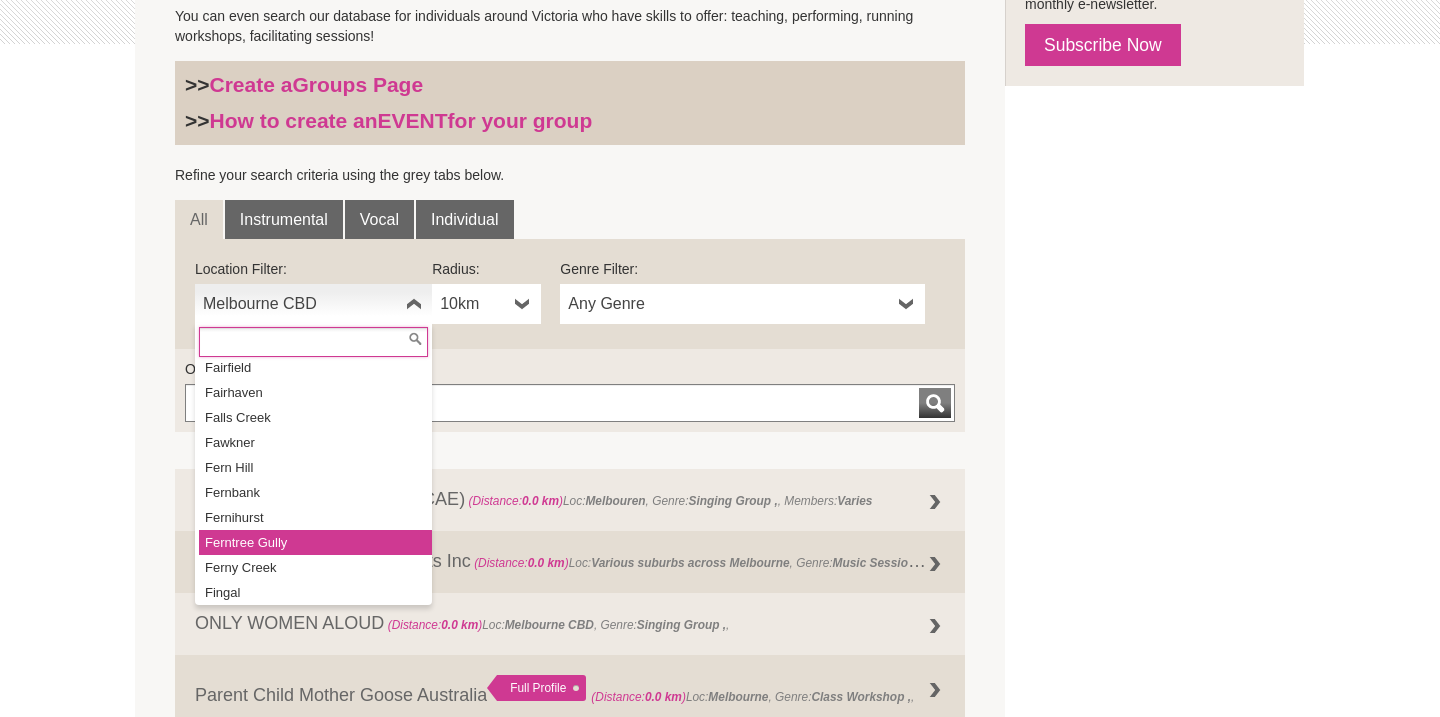 click on "Ferntree Gully" at bounding box center (315, 542) 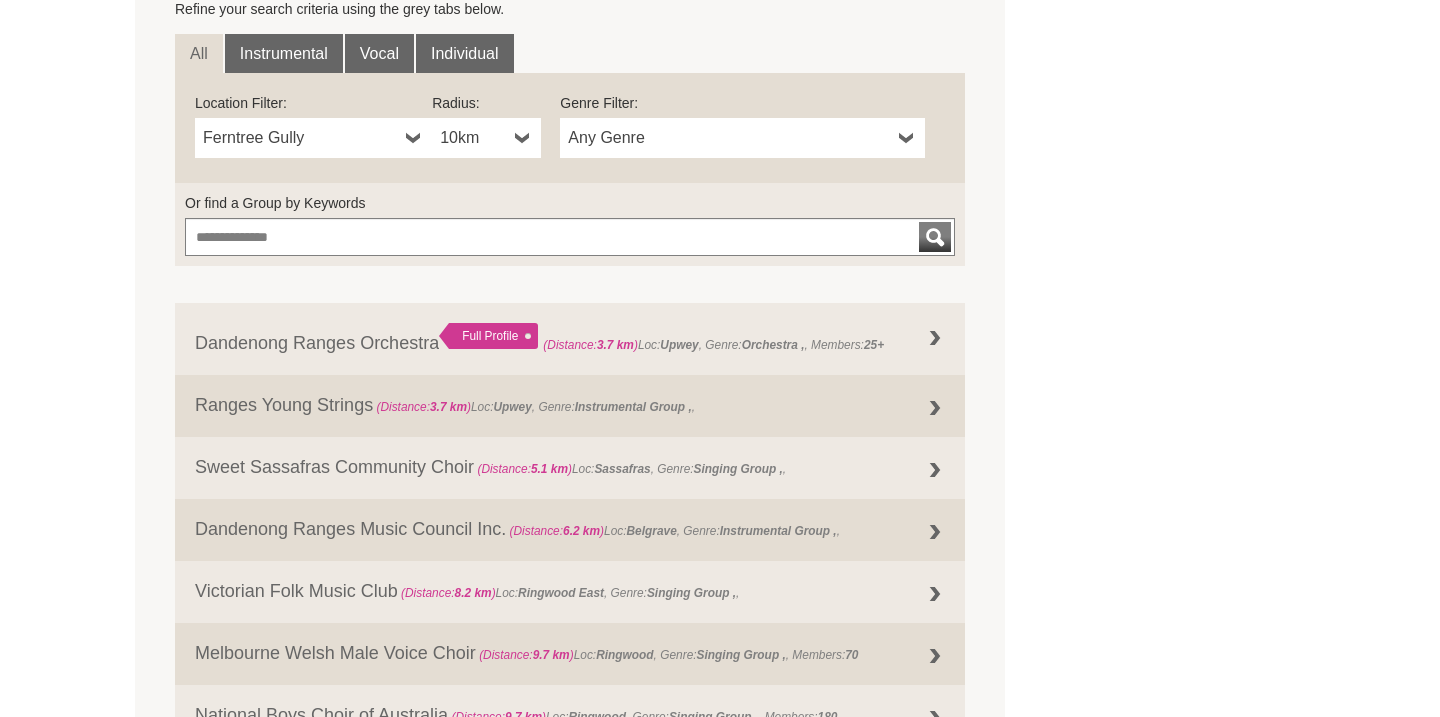 scroll, scrollTop: 719, scrollLeft: 0, axis: vertical 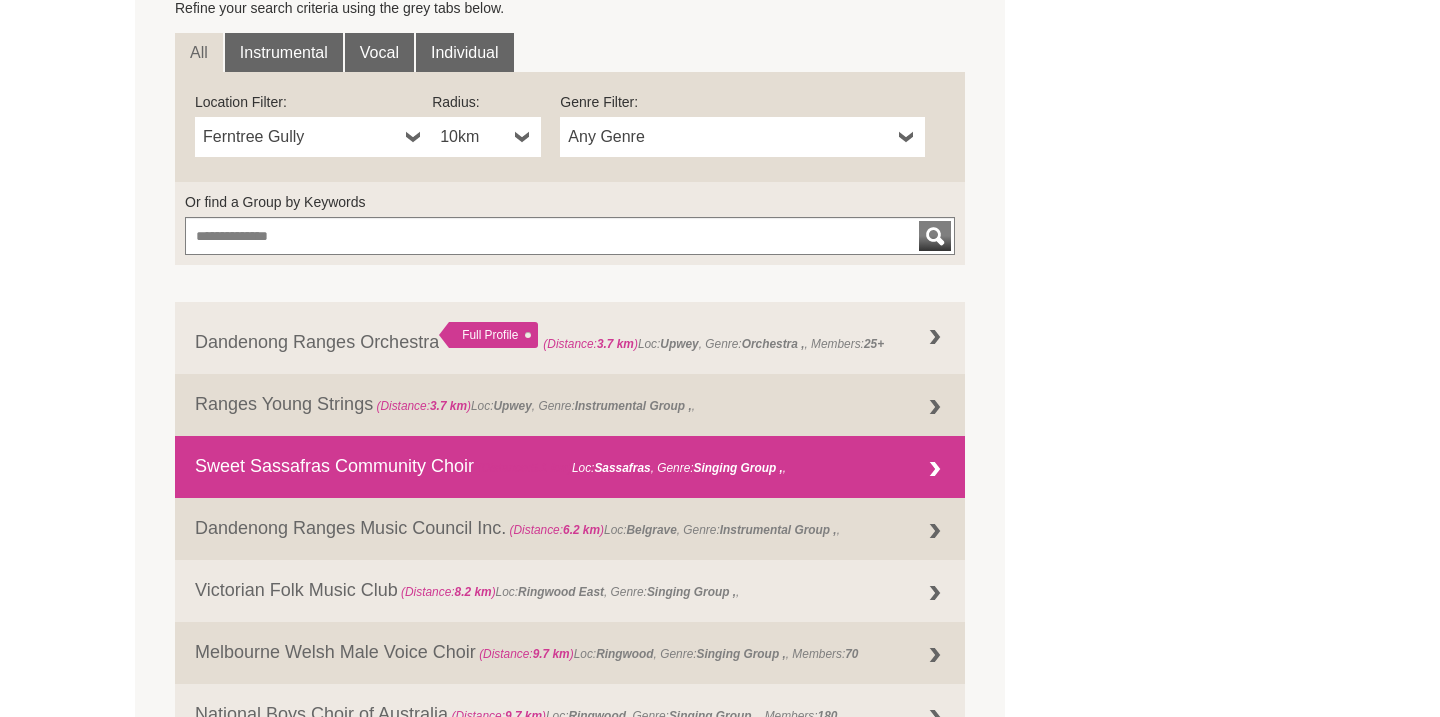 click on "Sweet Sassafras Community Choir
(Distance:  5.1 km )
Loc:  Sassafras ,
Genre:
Singing Group
," at bounding box center (570, 467) 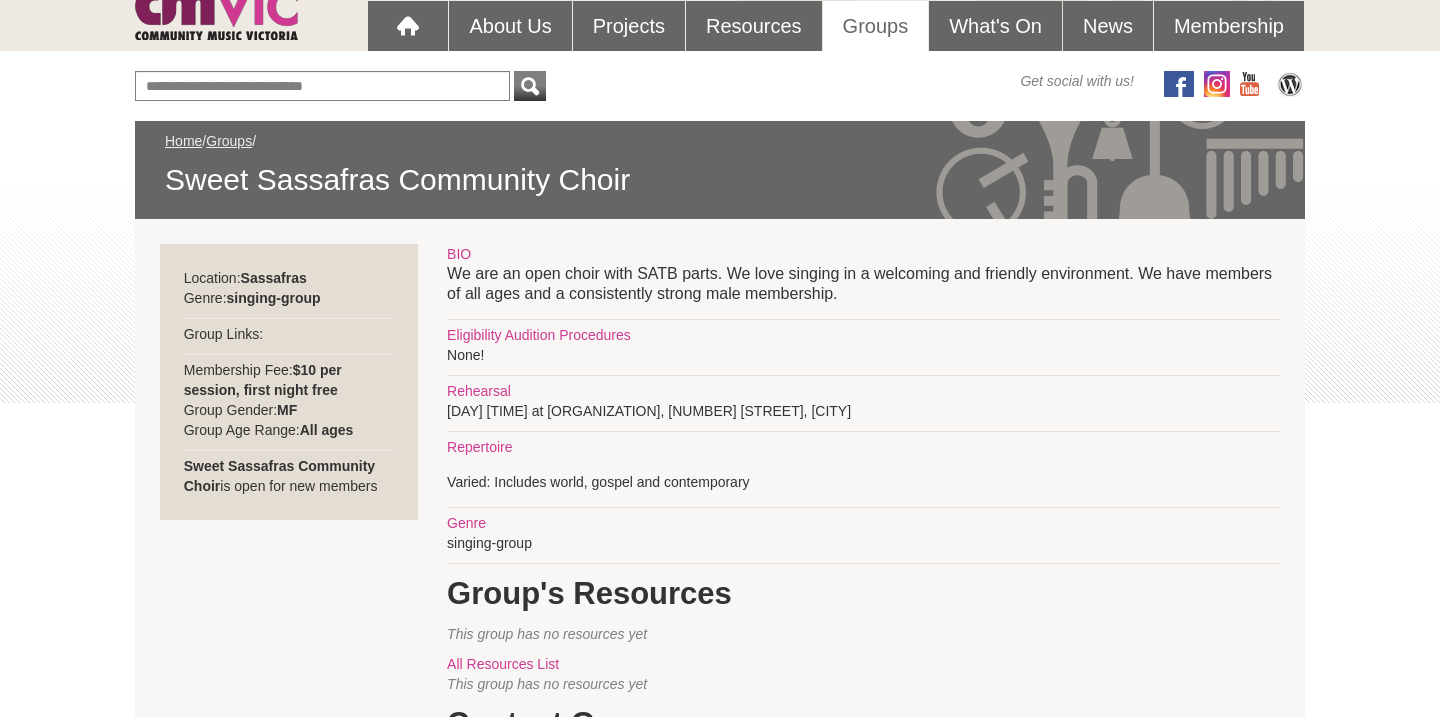 scroll, scrollTop: 196, scrollLeft: 0, axis: vertical 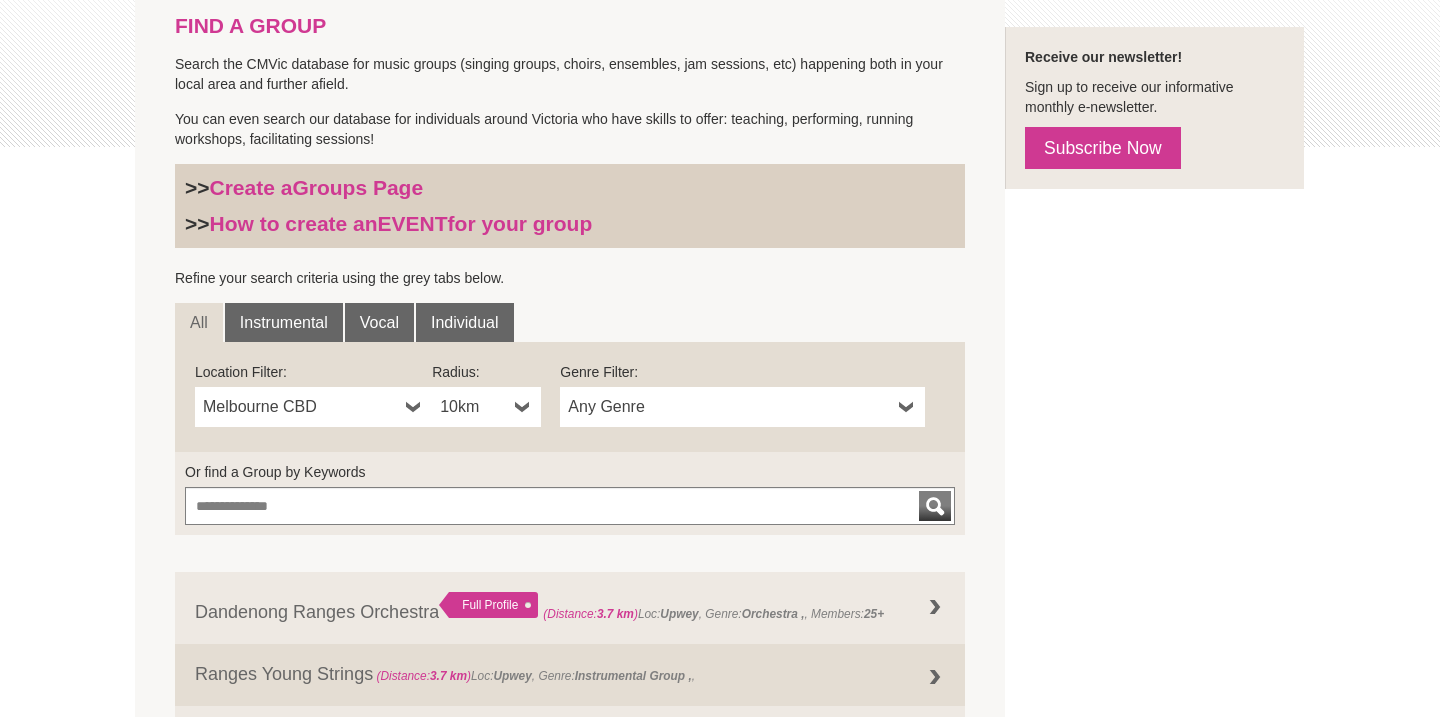 click on "Melbourne CBD" at bounding box center [300, 407] 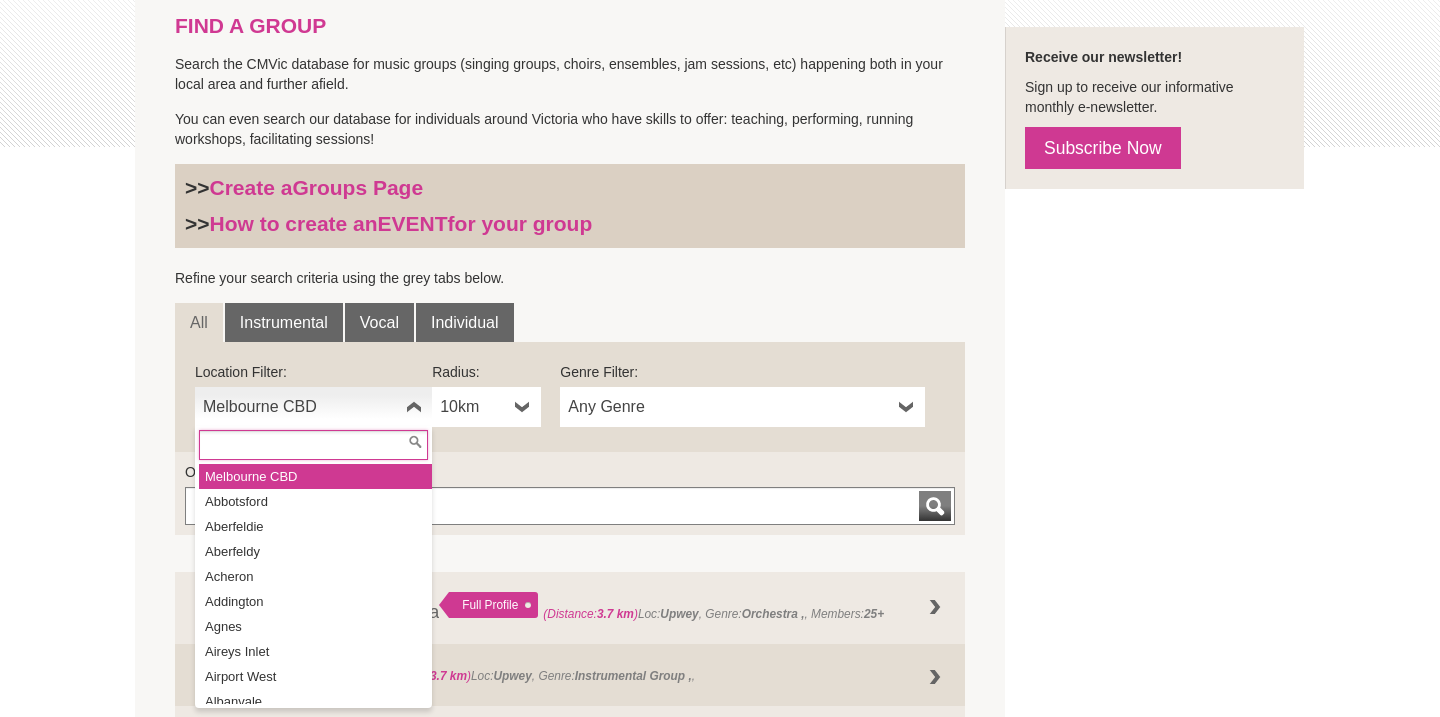 click on "Melbourne CBD" at bounding box center [300, 407] 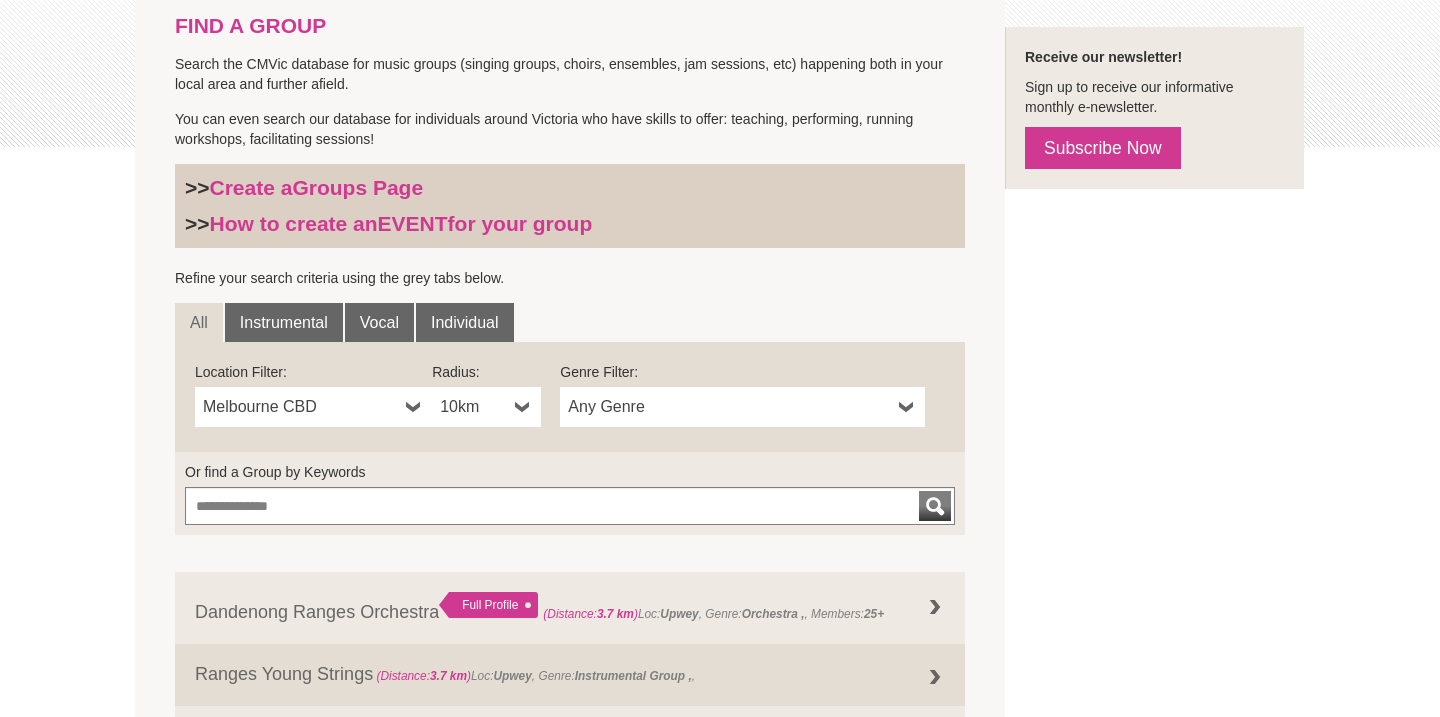 click on "Melbourne CBD" at bounding box center (300, 407) 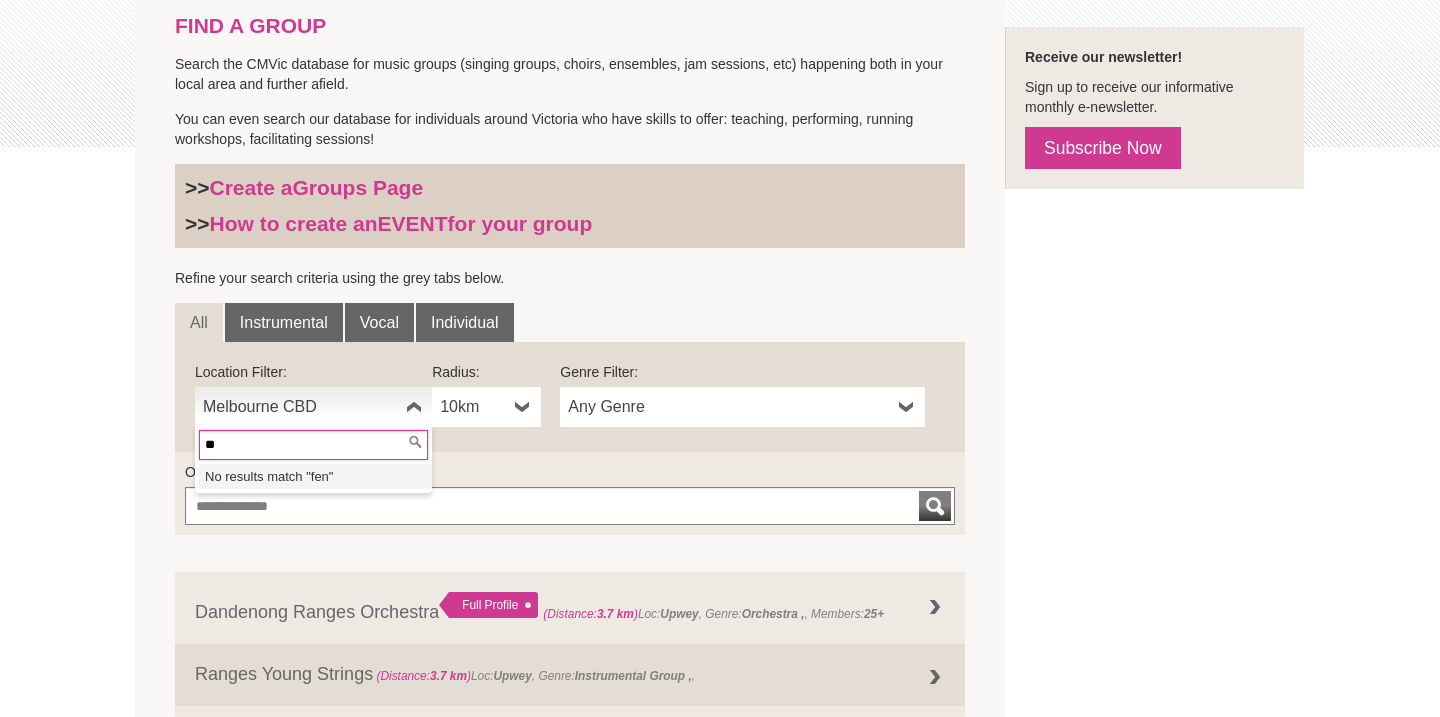 type on "*" 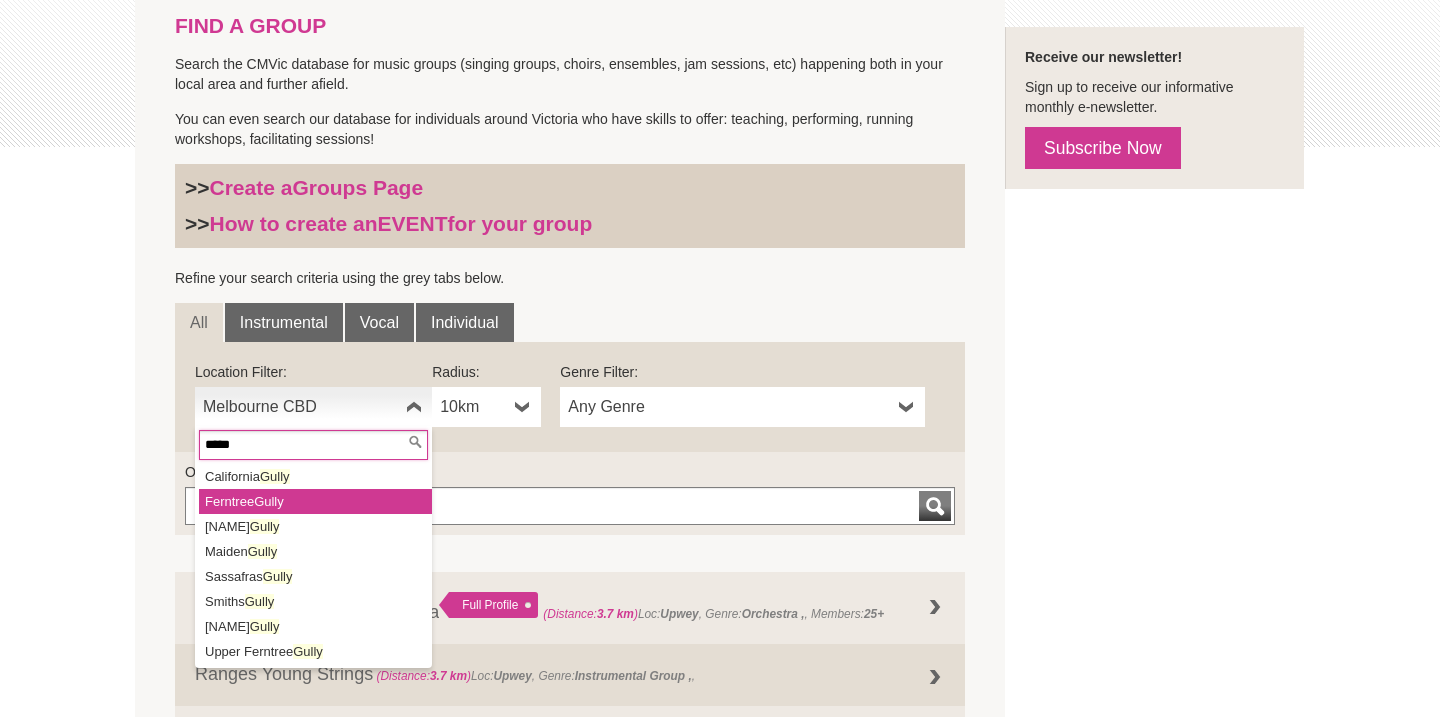 type on "*****" 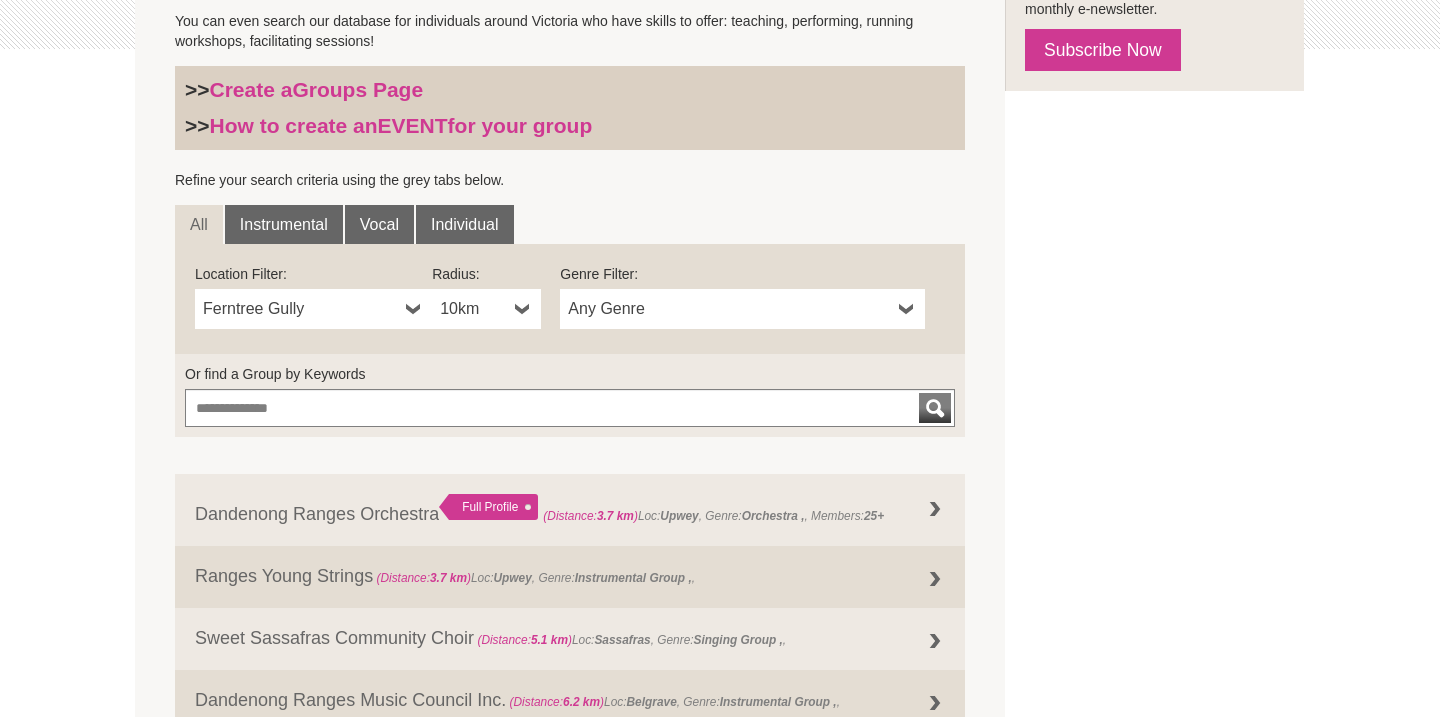 scroll, scrollTop: 606, scrollLeft: 0, axis: vertical 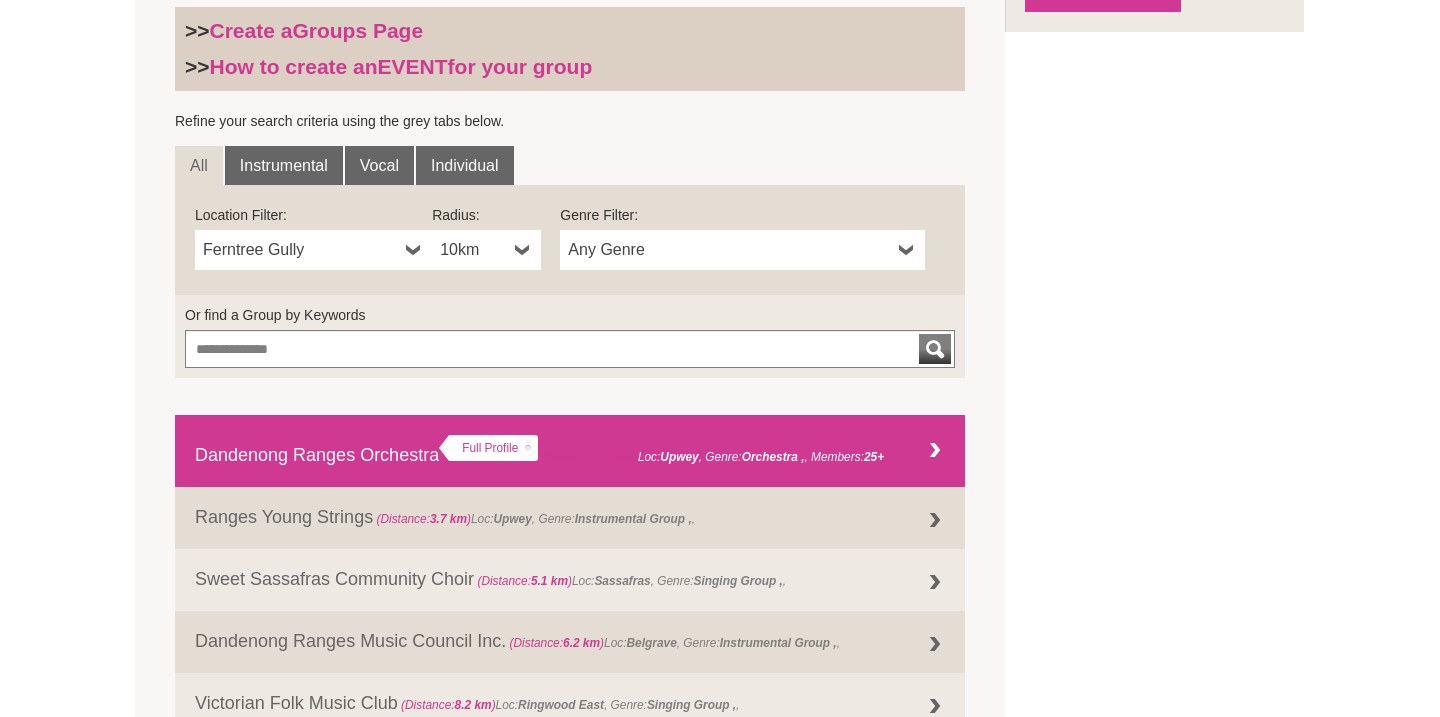 click on "Dandenong Ranges Orchestra
Full Profile
(Distance:  3.7 km )
Loc:  Upwey ,
Genre:
,
Members:  25+" at bounding box center (570, 451) 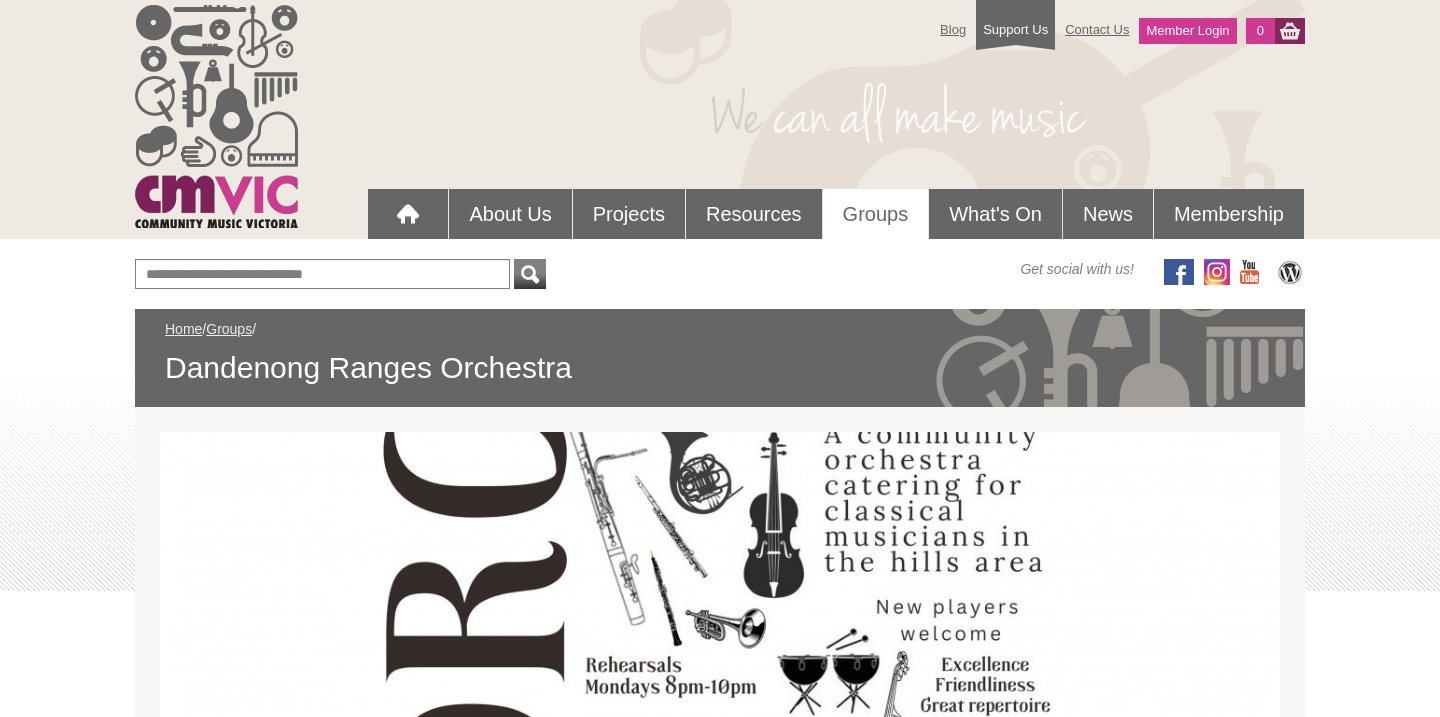 scroll, scrollTop: 0, scrollLeft: 0, axis: both 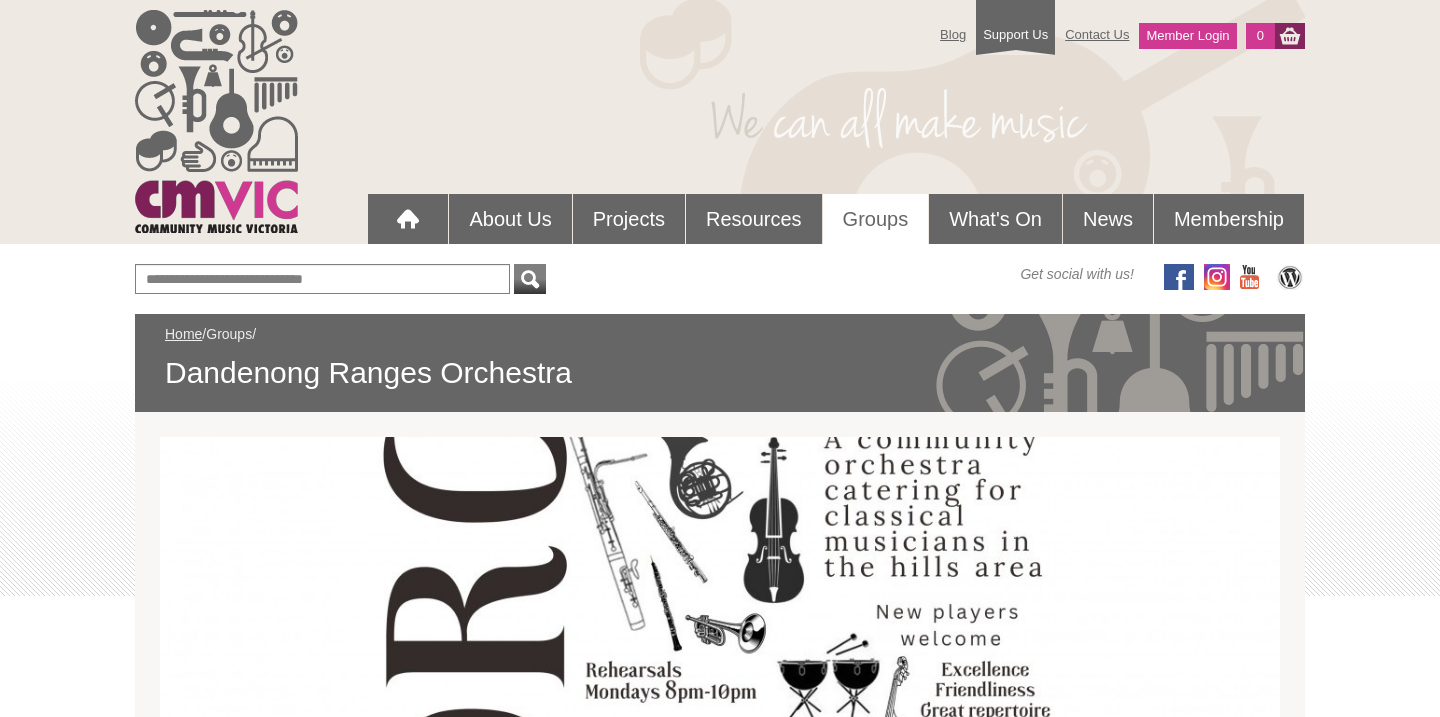 click on "Groups" at bounding box center [229, 334] 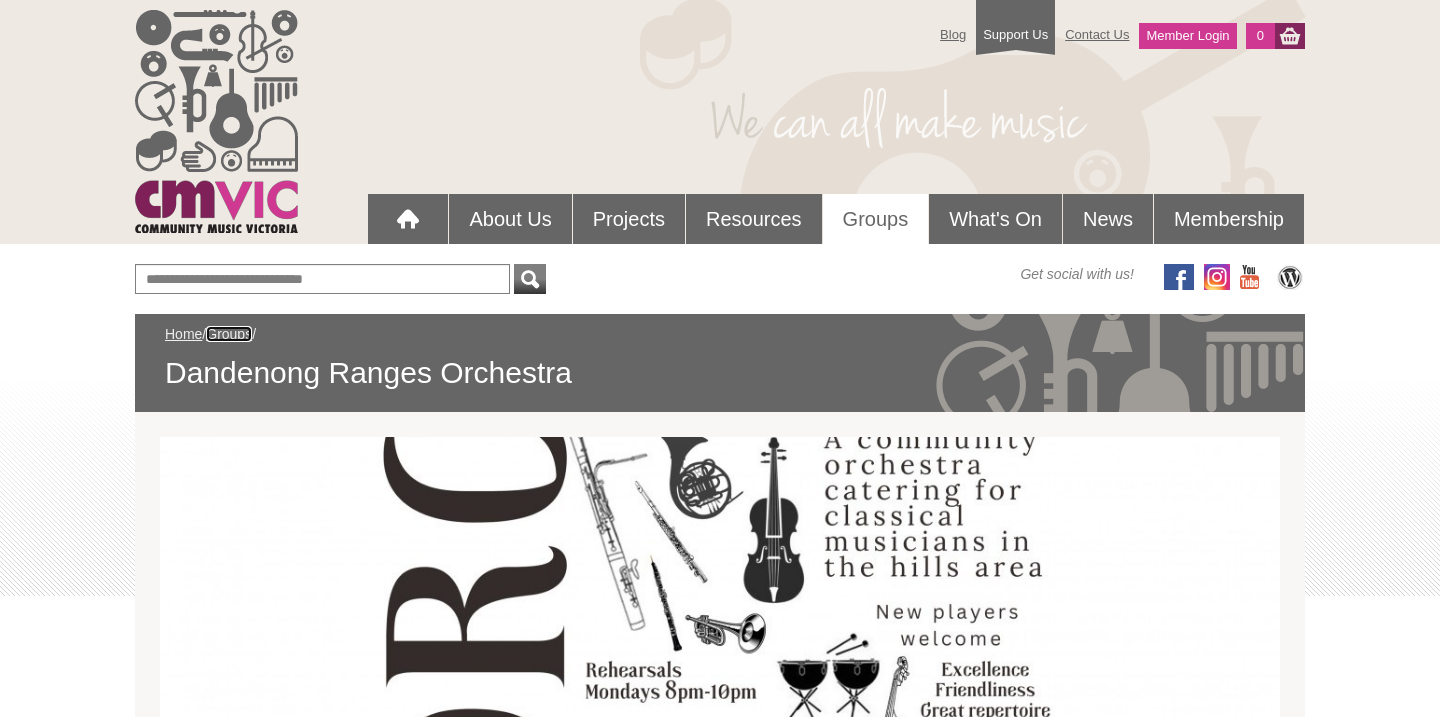 scroll, scrollTop: 79, scrollLeft: 0, axis: vertical 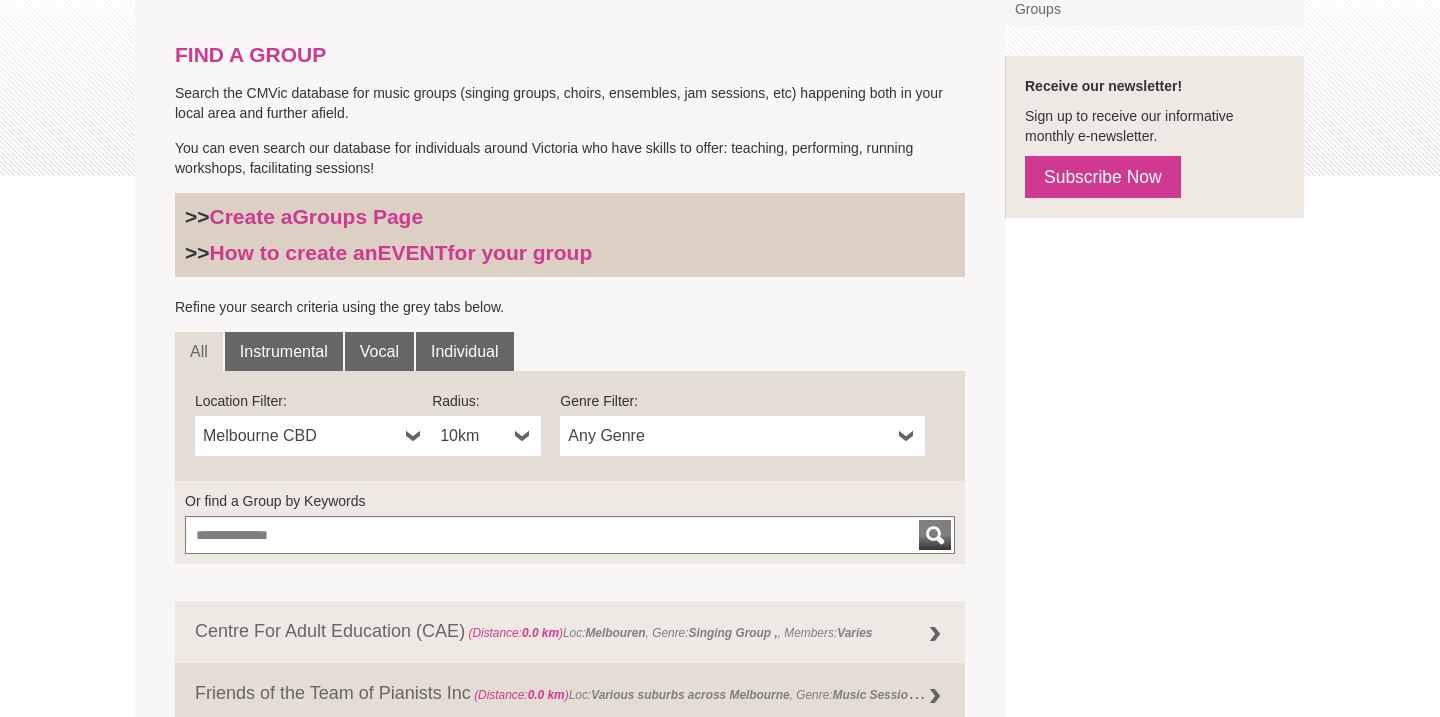 click at bounding box center (414, 436) 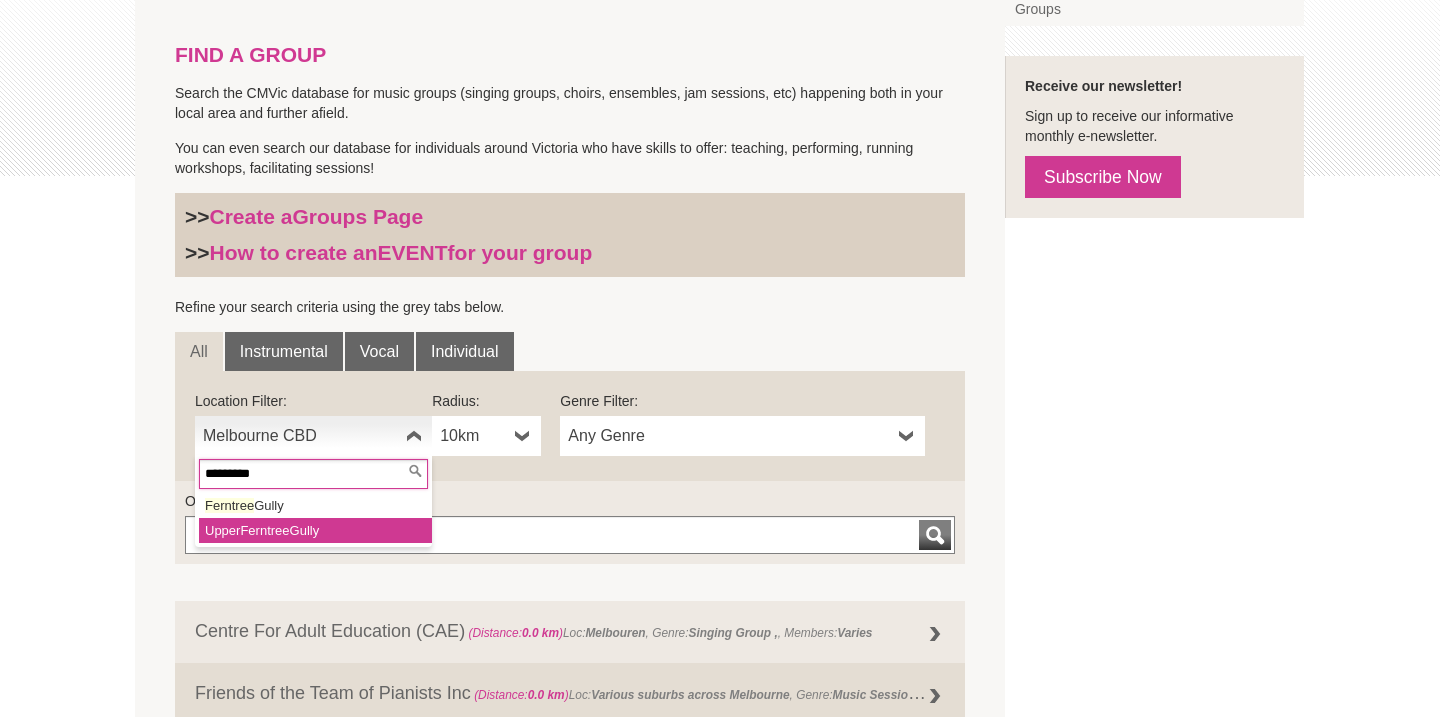 type on "********" 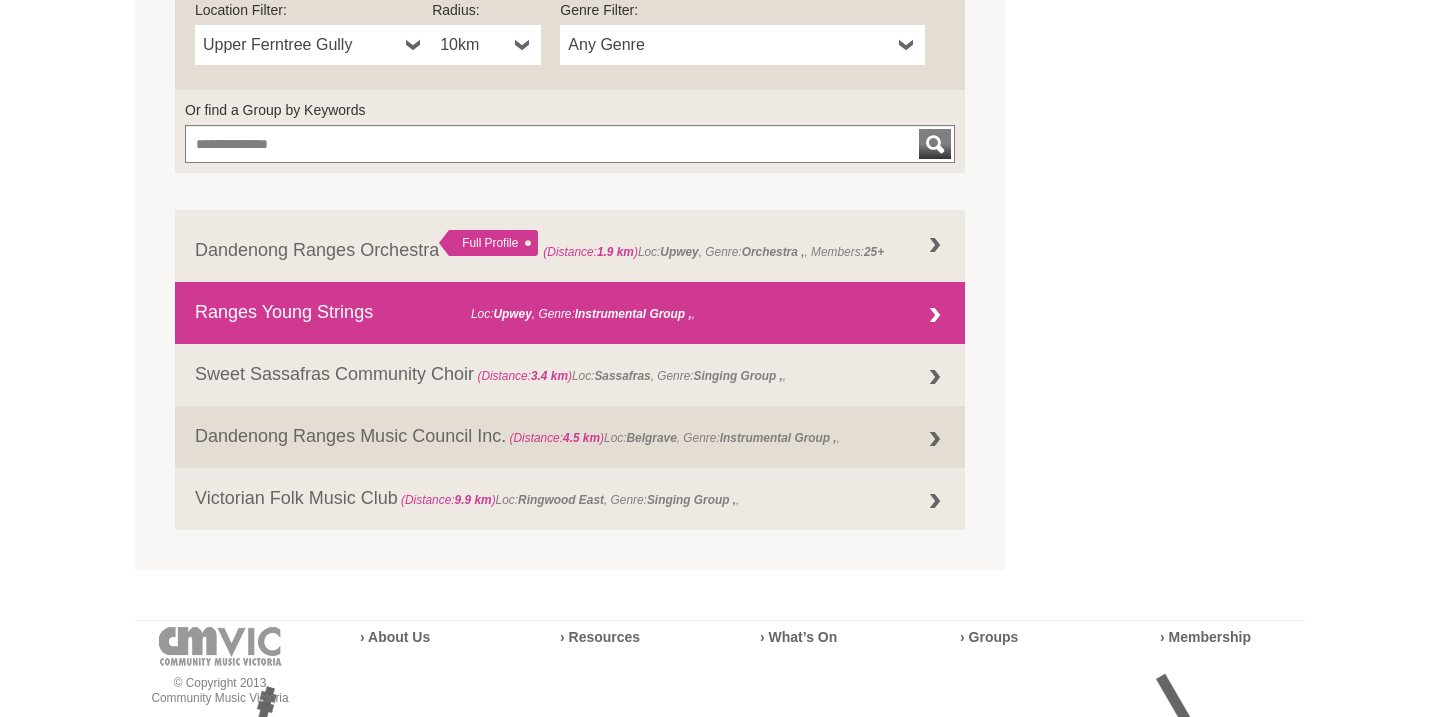 scroll, scrollTop: 812, scrollLeft: 0, axis: vertical 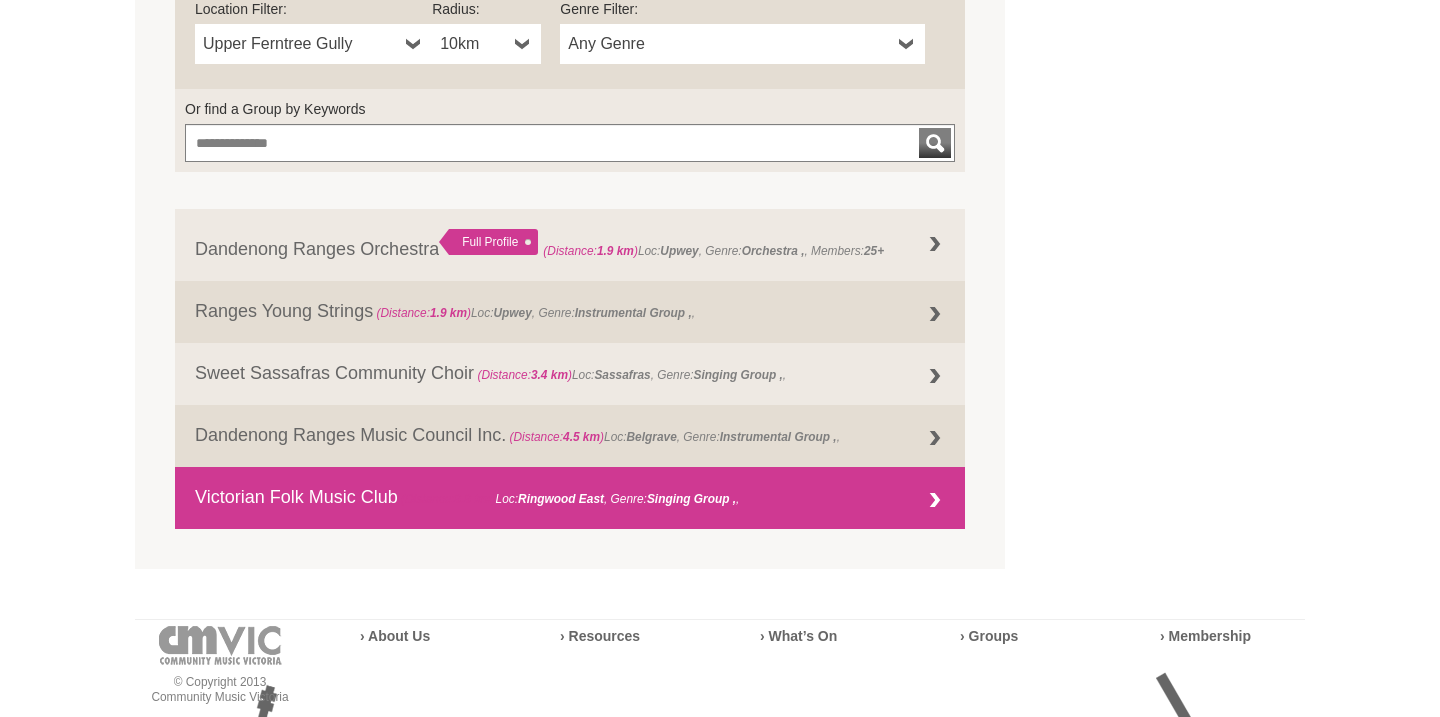click on "Victorian Folk Music Club
(Distance:  9.9 km )
Loc:  Ringwood East ,
Genre:
Singing Group
," at bounding box center (570, 498) 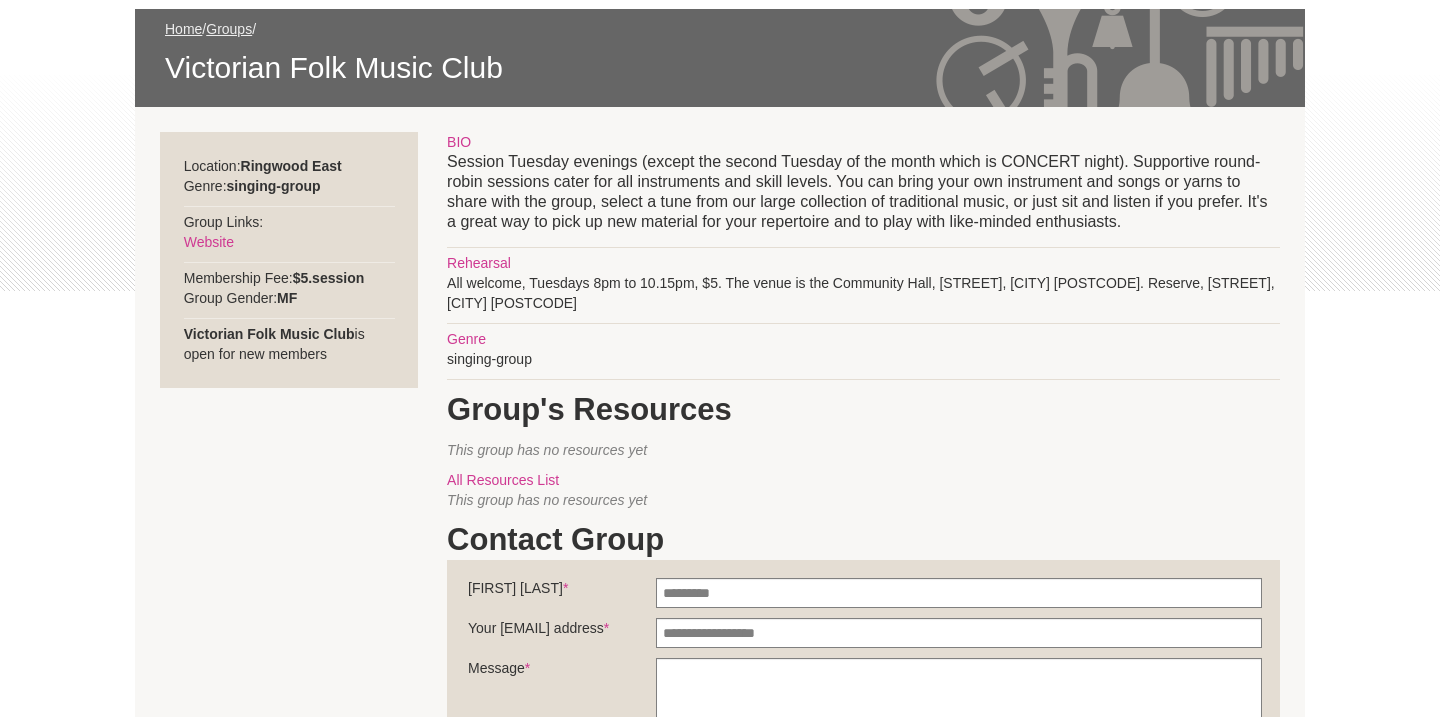 scroll, scrollTop: 296, scrollLeft: 0, axis: vertical 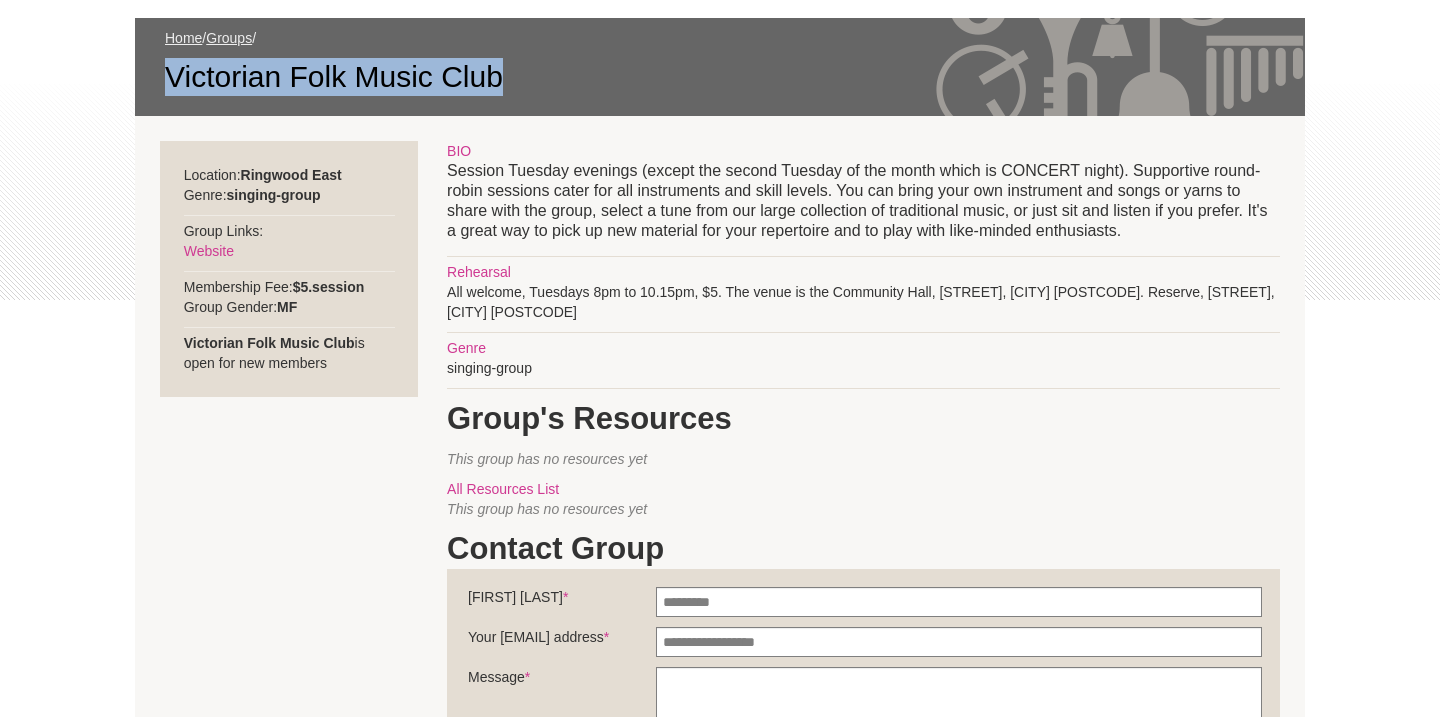 drag, startPoint x: 168, startPoint y: 78, endPoint x: 644, endPoint y: 112, distance: 477.21274 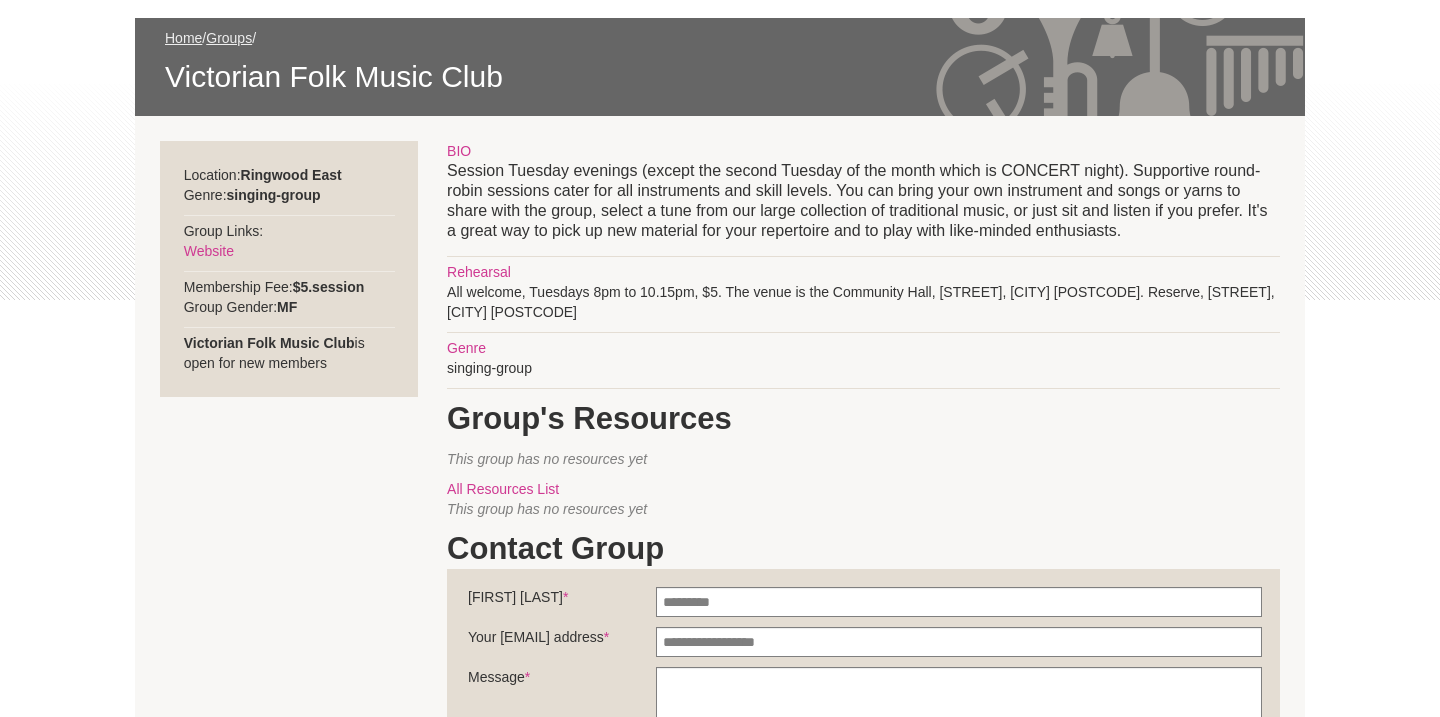 click on "Home  /  Groups  /  Victorian Folk Music Club" at bounding box center (720, 67) 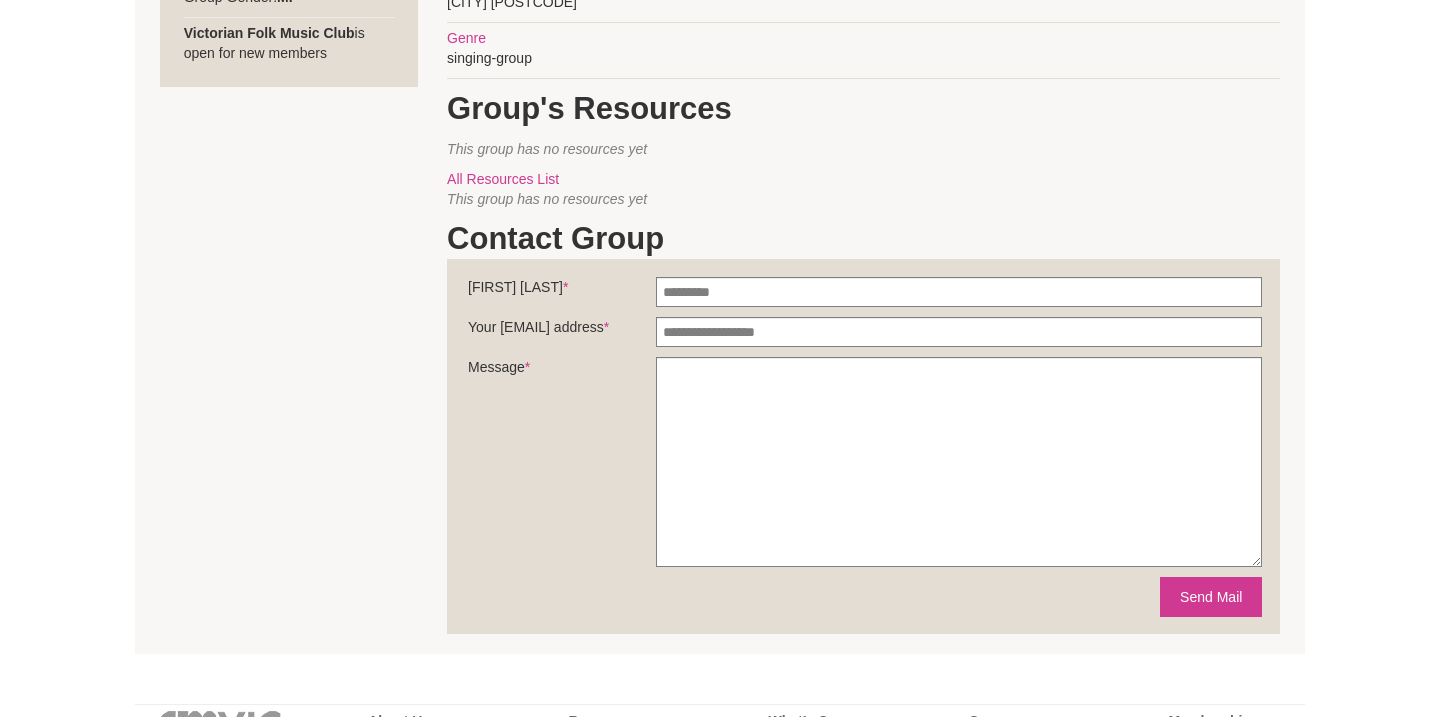 scroll, scrollTop: 0, scrollLeft: 0, axis: both 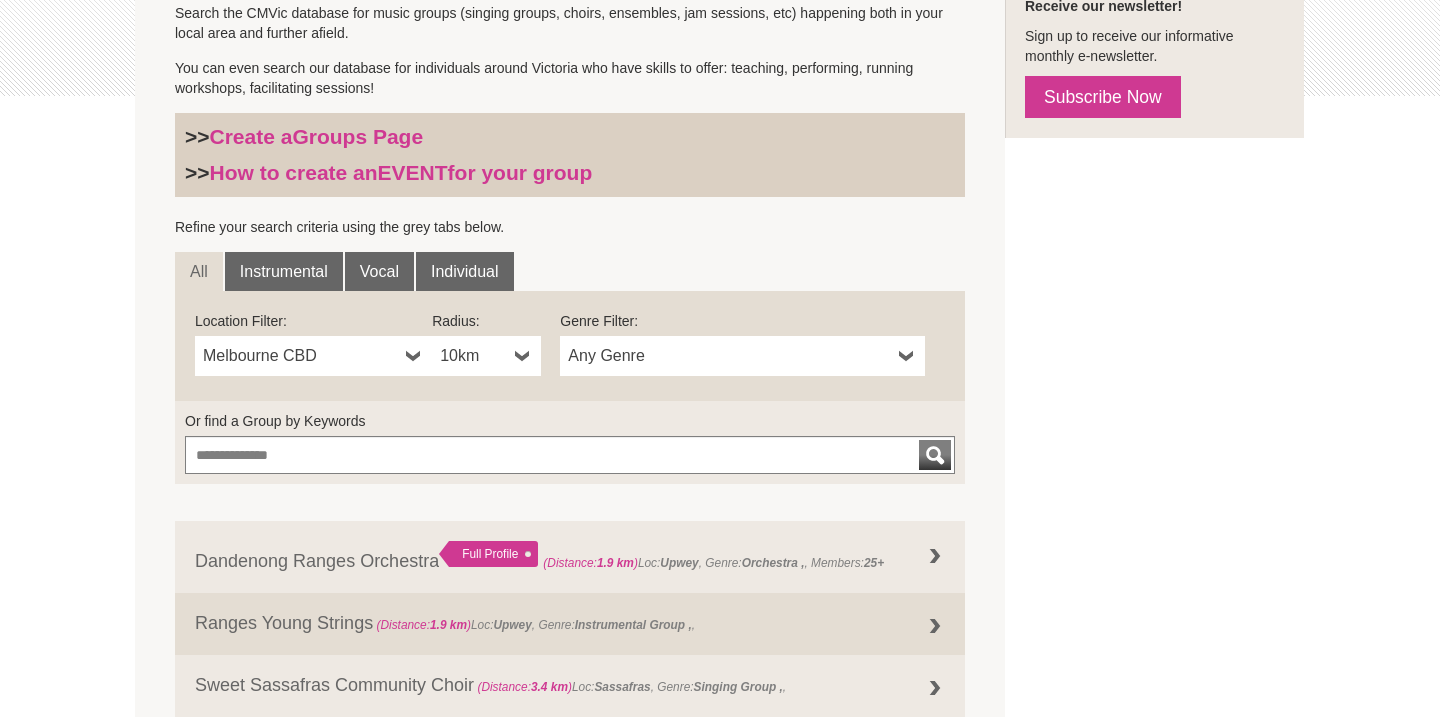 click on "Melbourne CBD" at bounding box center (313, 356) 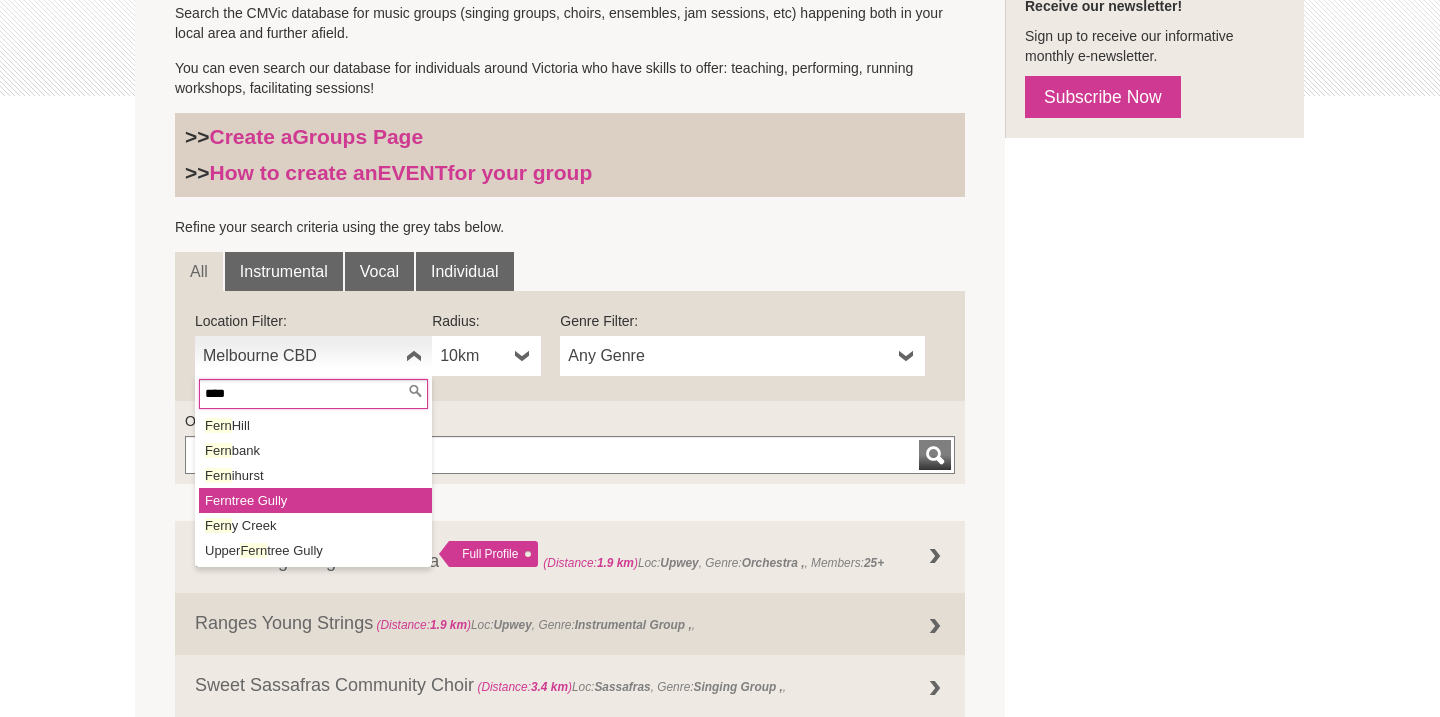 type on "****" 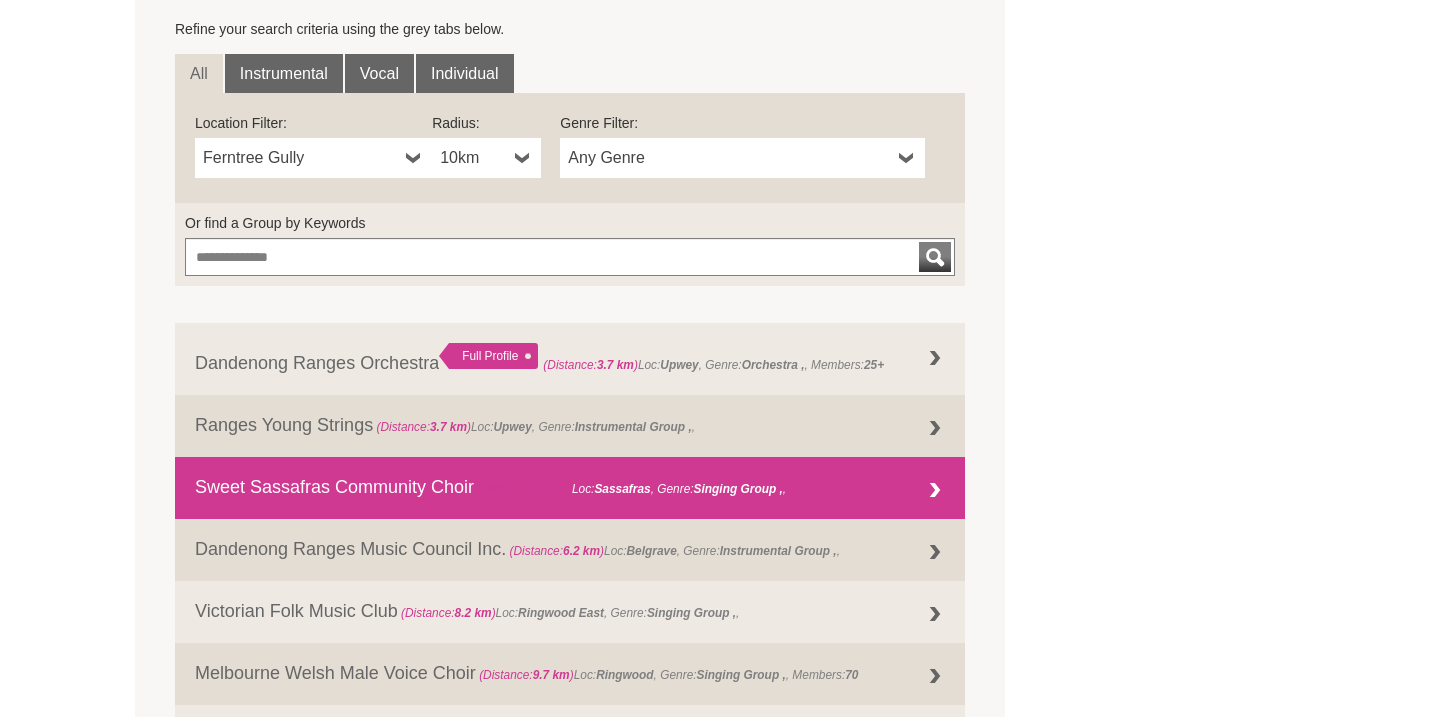 scroll, scrollTop: 697, scrollLeft: 0, axis: vertical 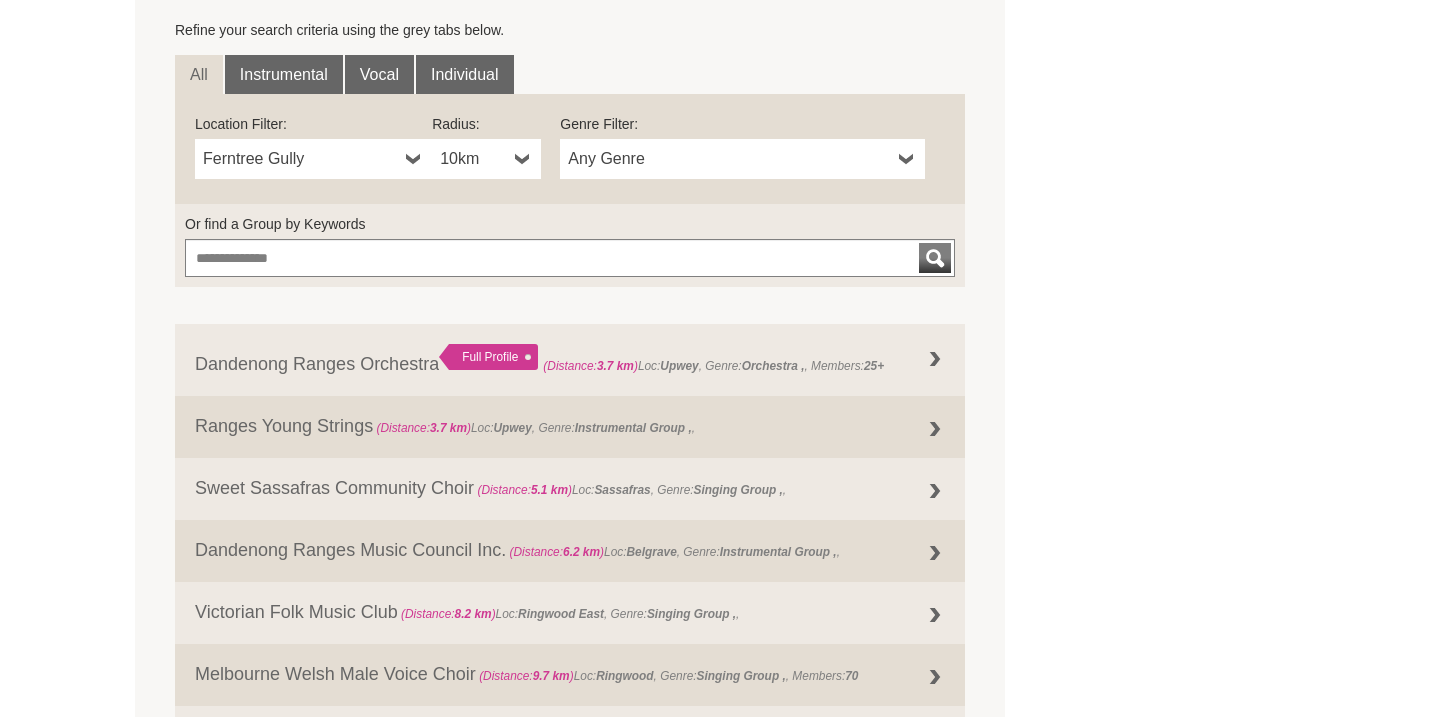 click on "Any Genre" at bounding box center (729, 159) 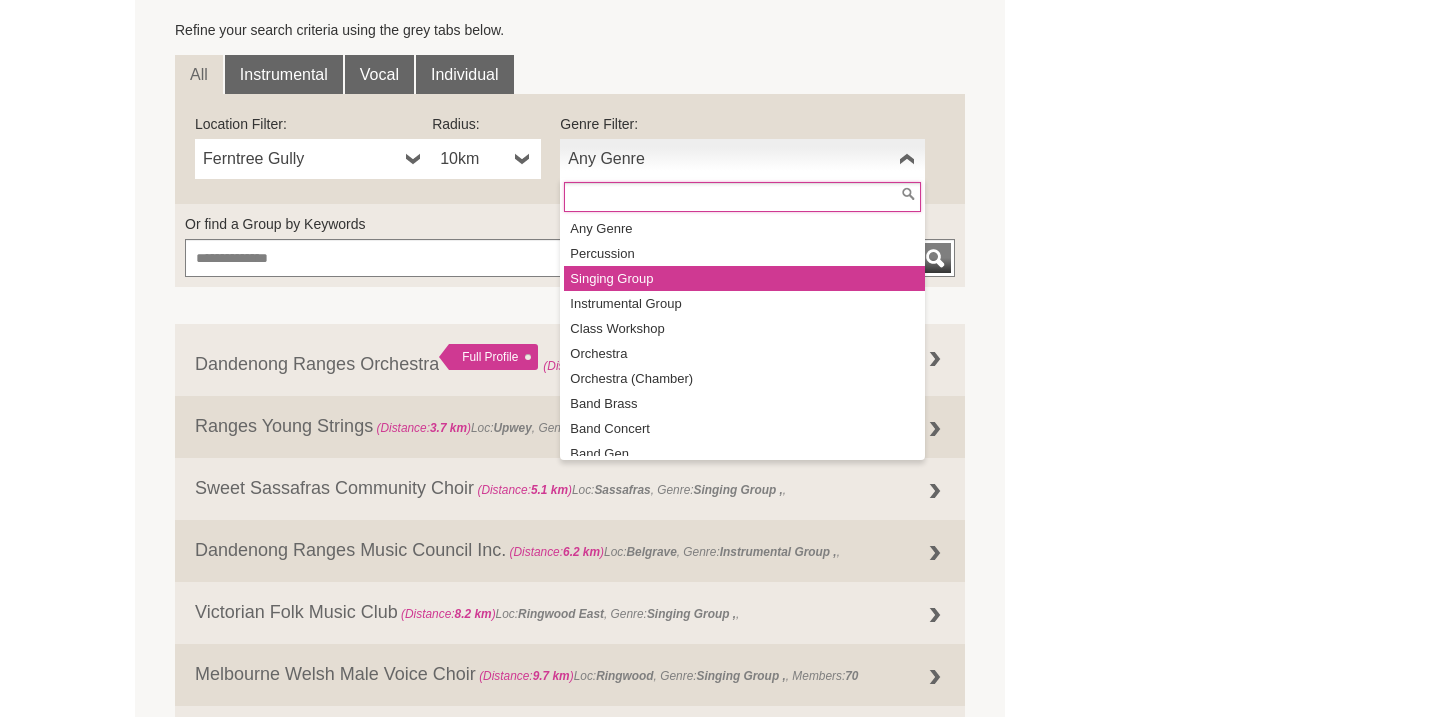 click on "Singing Group" at bounding box center (744, 278) 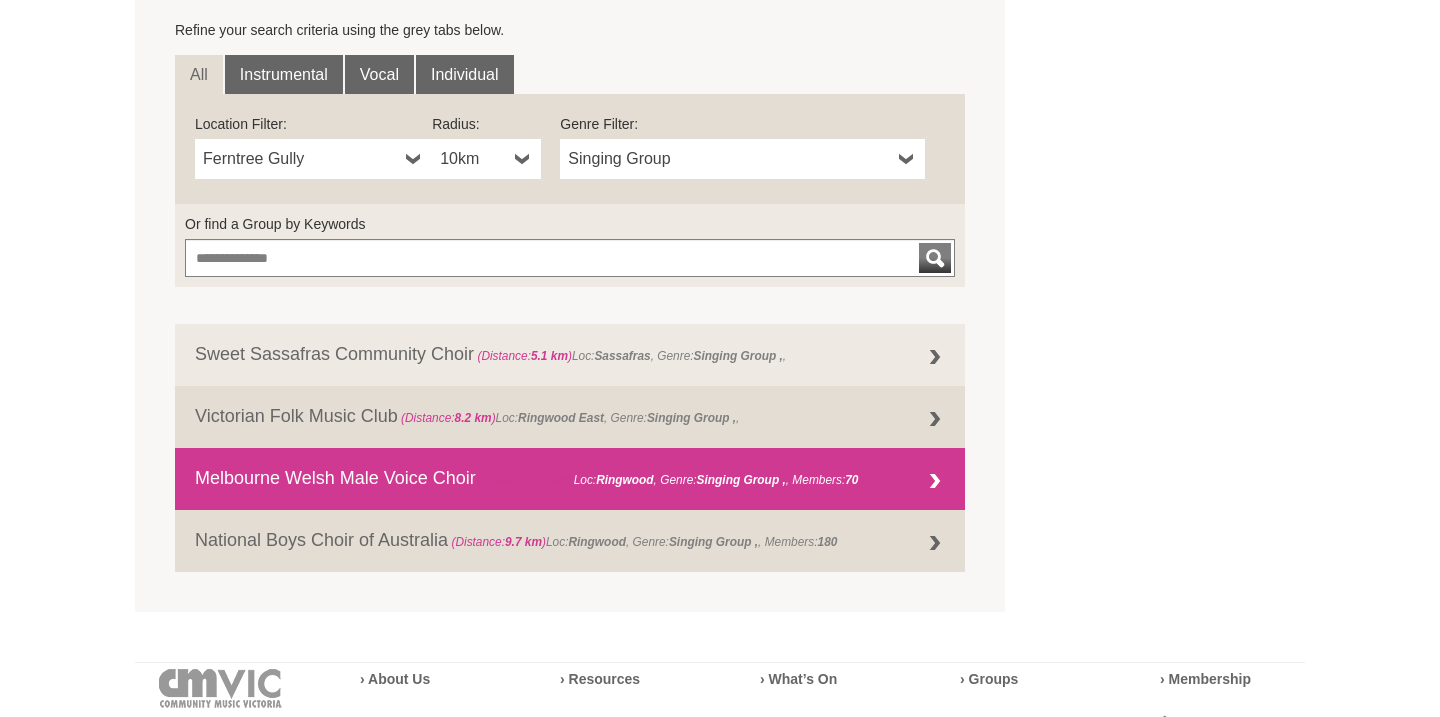 click on "Ringwood" at bounding box center (624, 480) 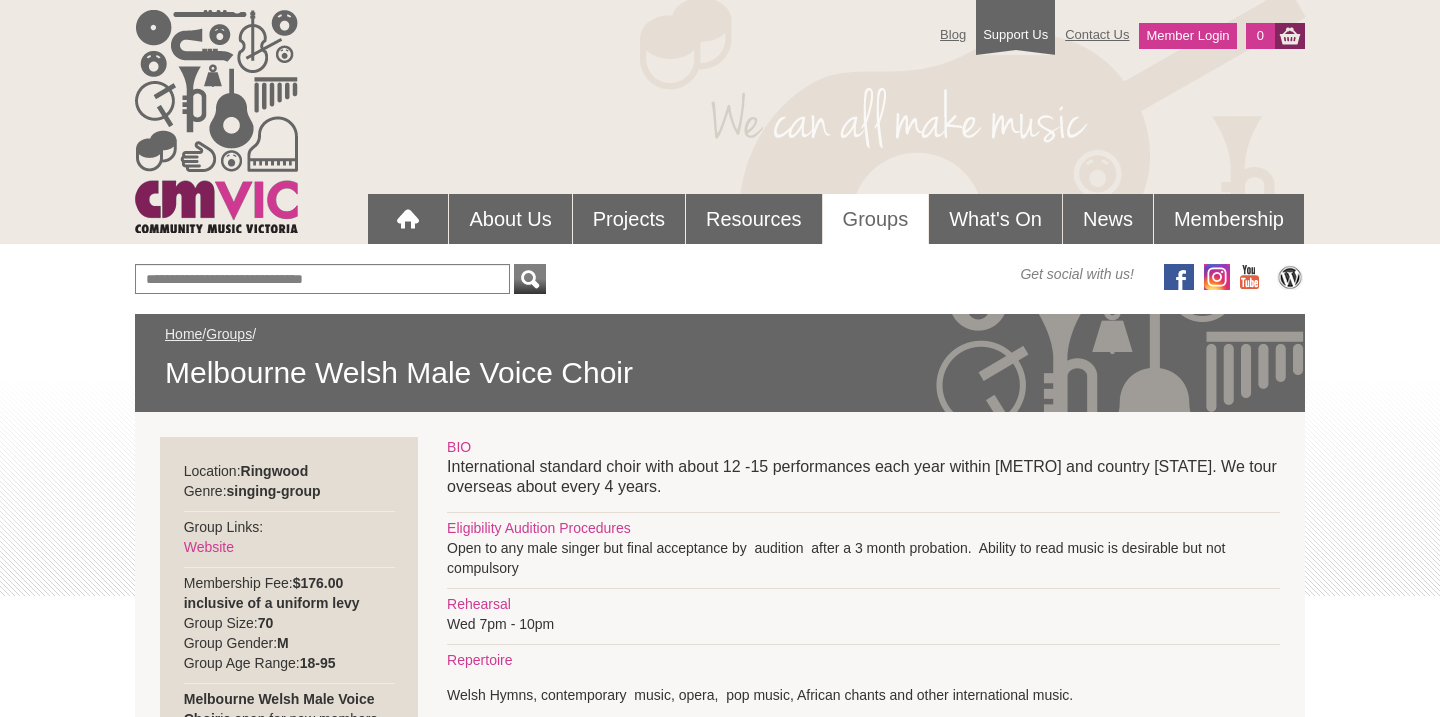 scroll, scrollTop: 0, scrollLeft: 0, axis: both 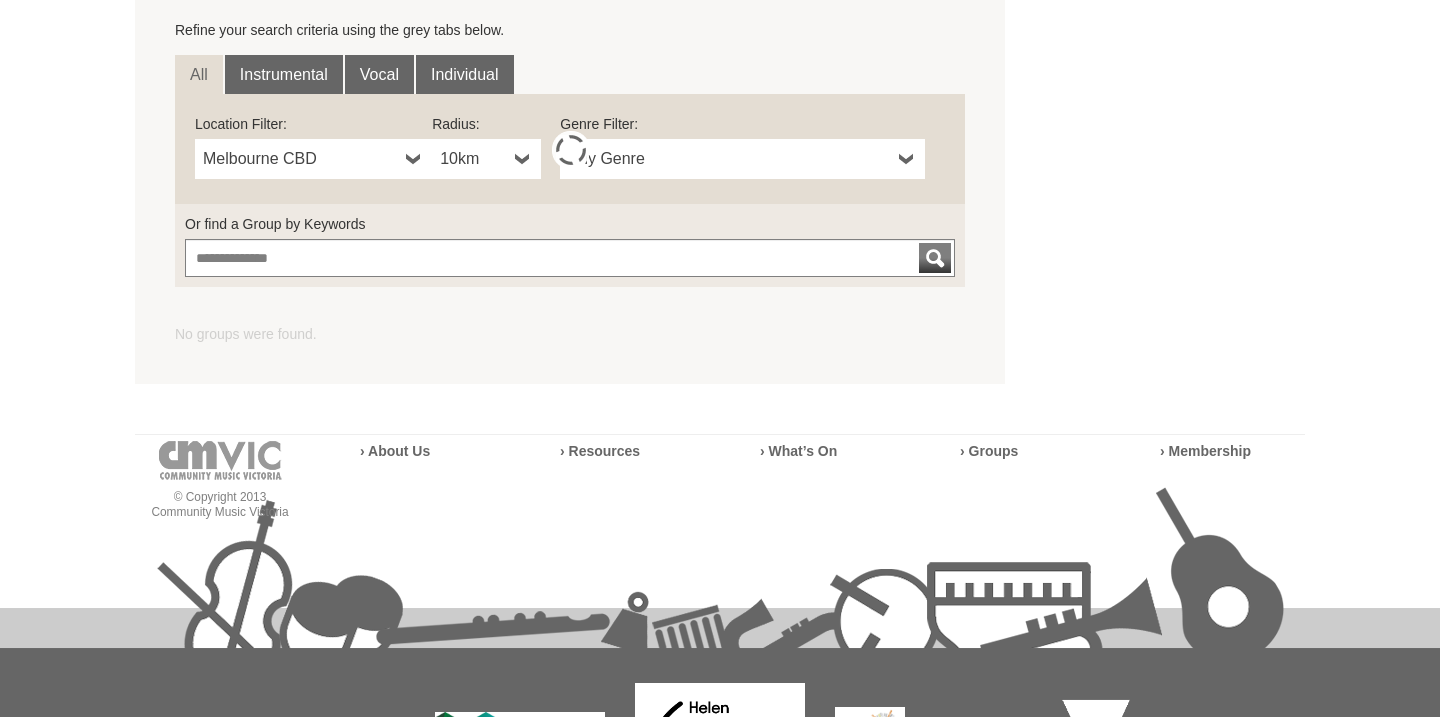 click on "Melbourne CBD" at bounding box center (300, 159) 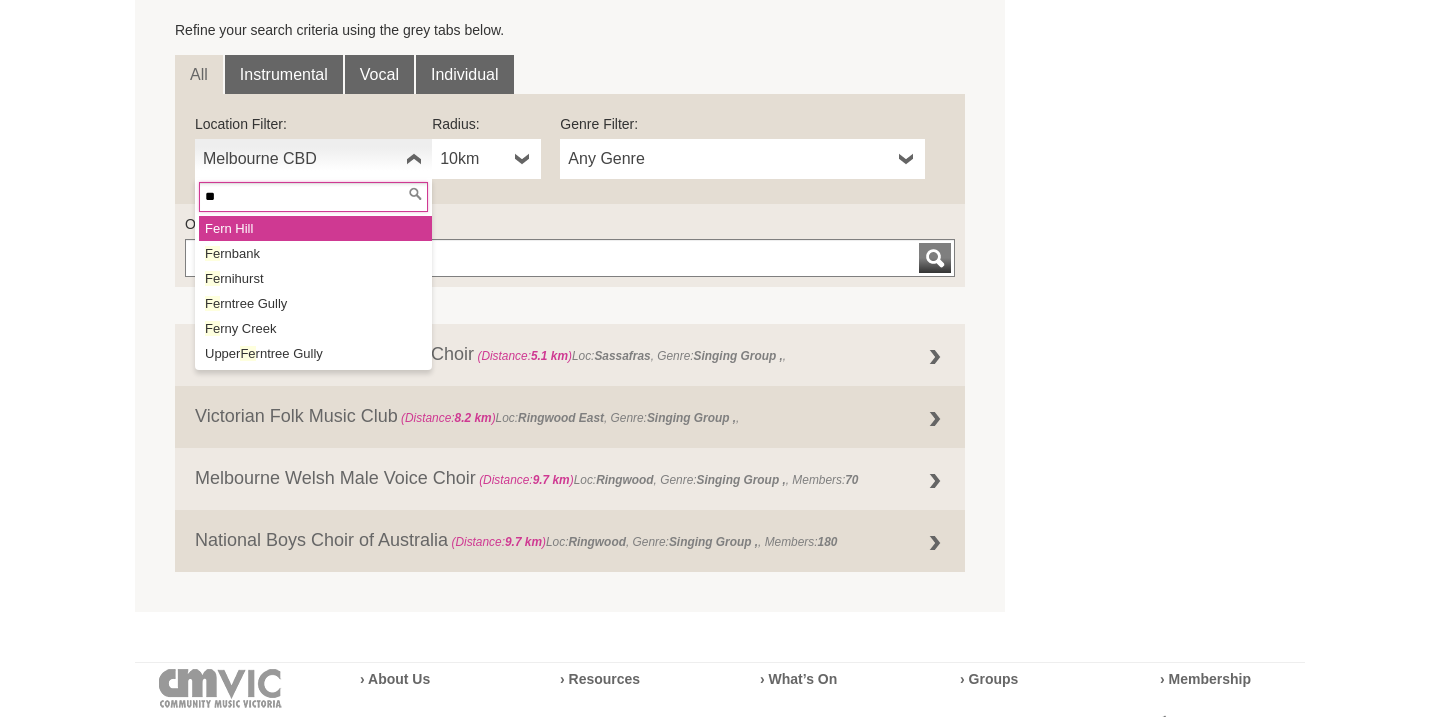 type on "*" 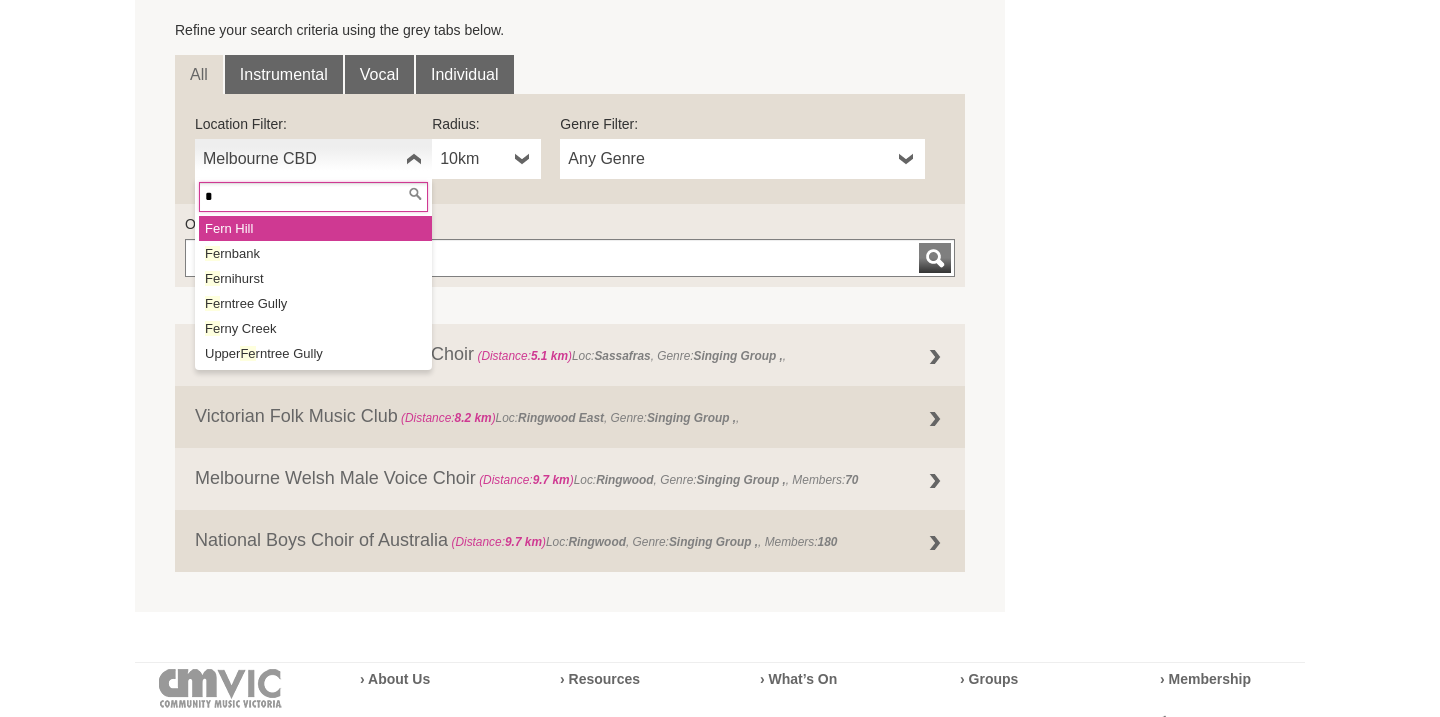type 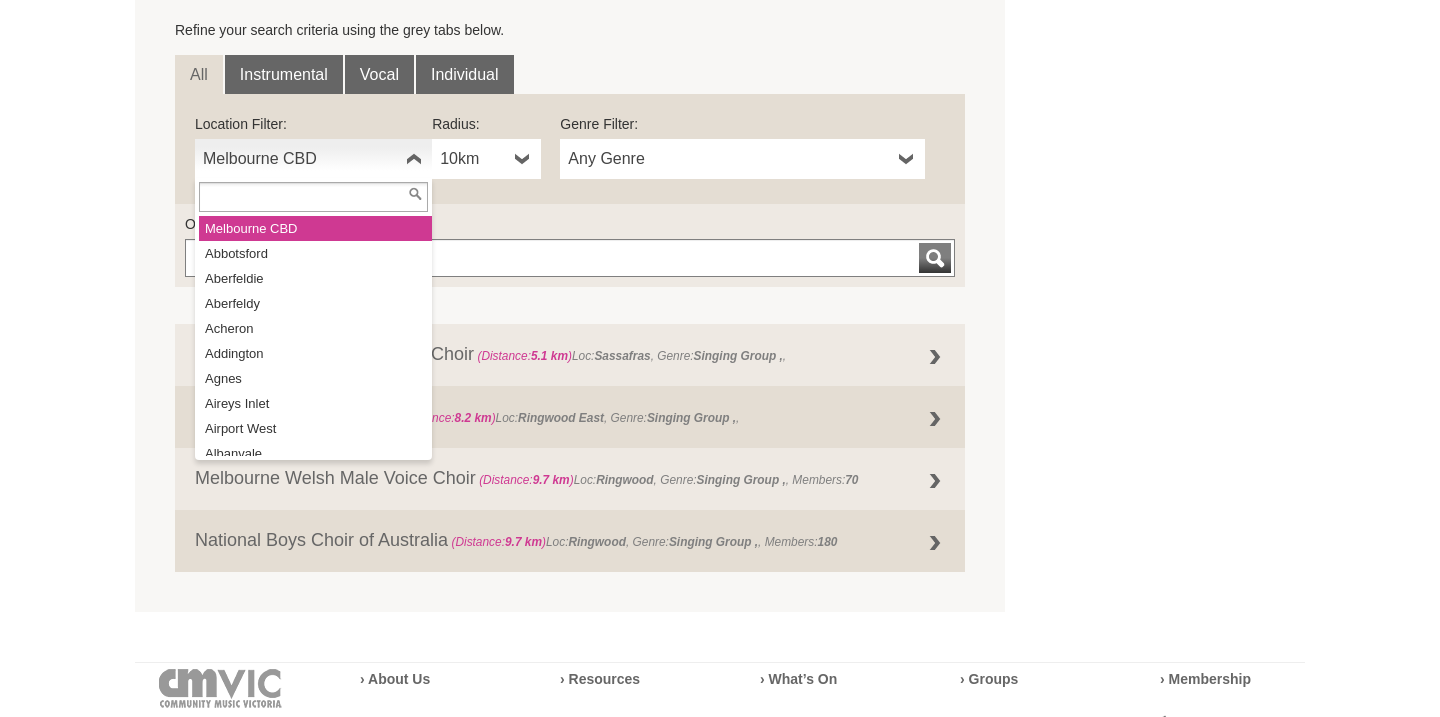 click on "FIND A GROUP
Search the CMVic database for music groups (singing groups, choirs, ensembles, jam sessions, etc) happening both in your local area and further afield.
You can even search our database for individuals around Victoria who have skills to offer: teaching, performing, running workshops, facilitating sessions!
>>  Create a  Groups Page
>>  How to create an  EVENT  for your group
Refine your search criteria using the grey tabs below.
All
Instrumental
Vocal
***" at bounding box center (720, 163) 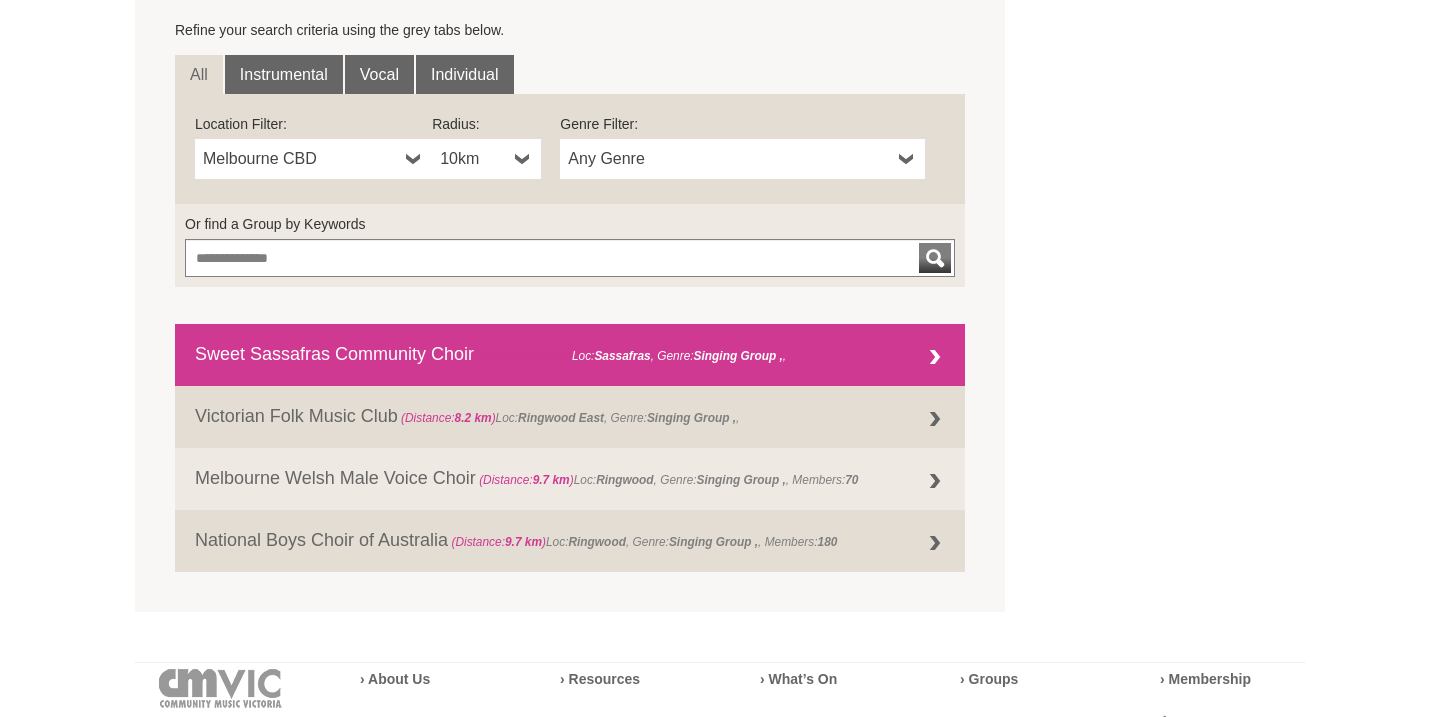 click on "Sassafras" at bounding box center (622, 356) 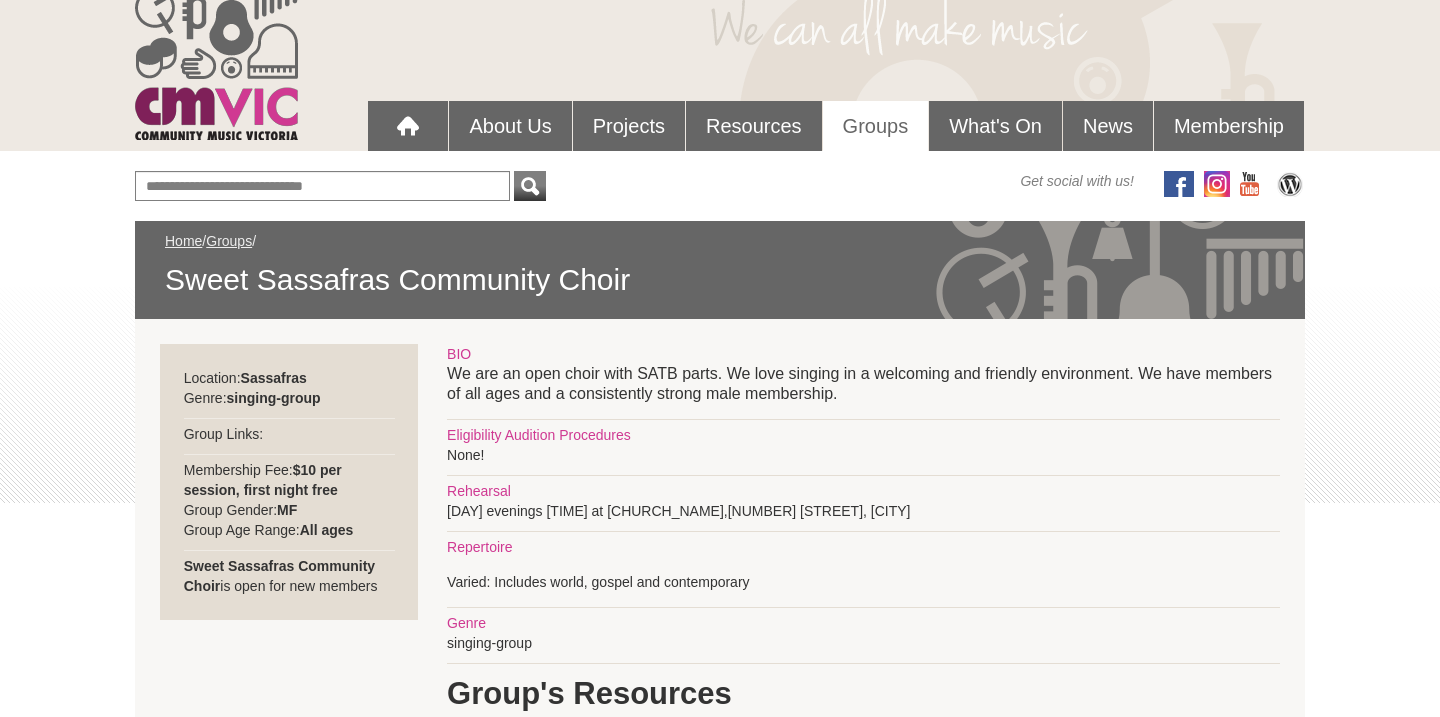 scroll, scrollTop: 98, scrollLeft: 0, axis: vertical 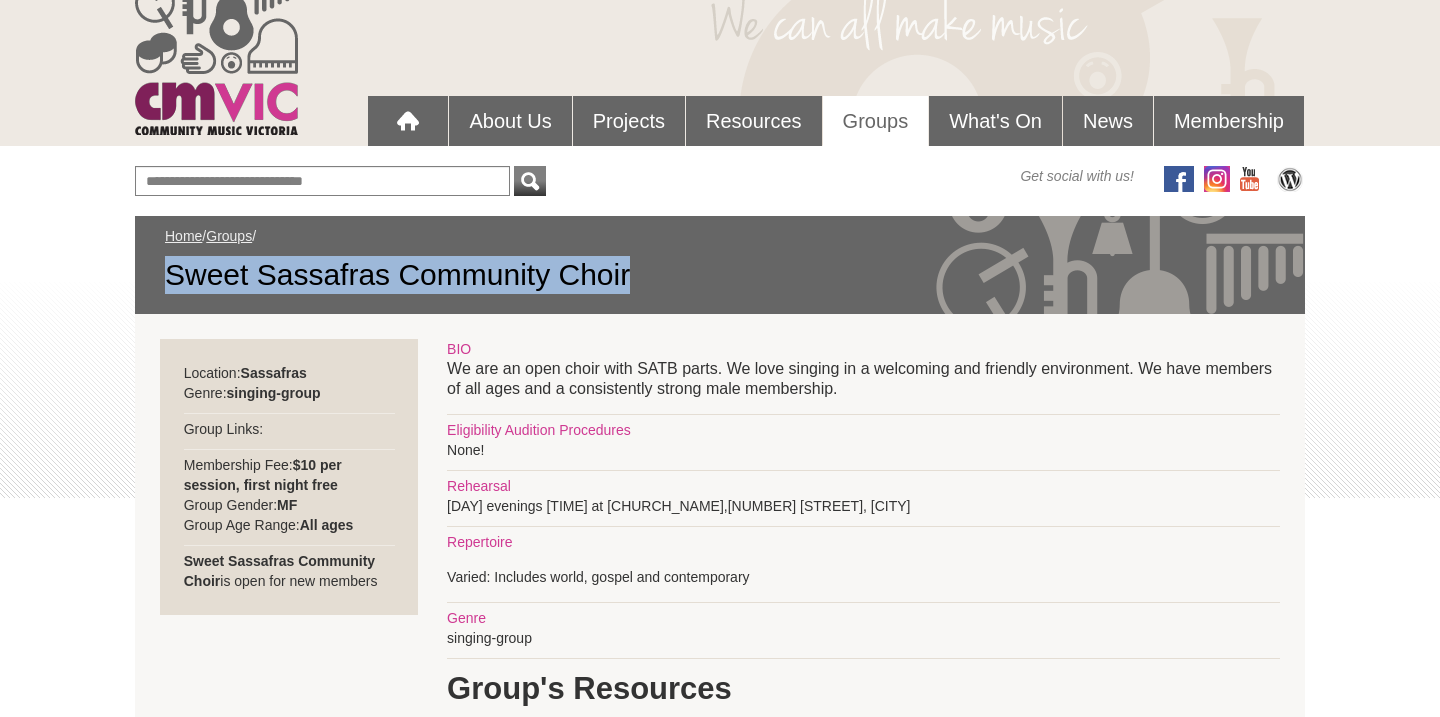 drag, startPoint x: 166, startPoint y: 268, endPoint x: 653, endPoint y: 272, distance: 487.01642 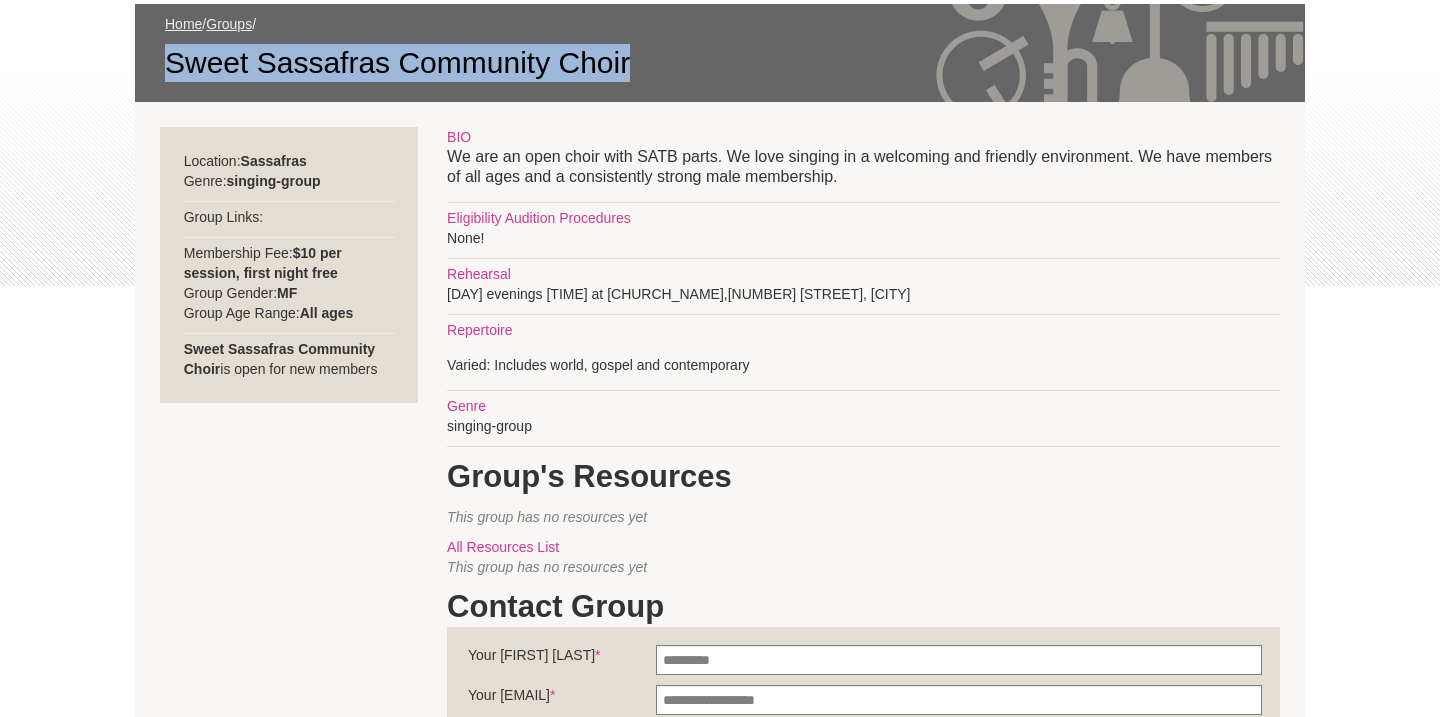 scroll, scrollTop: 144, scrollLeft: 0, axis: vertical 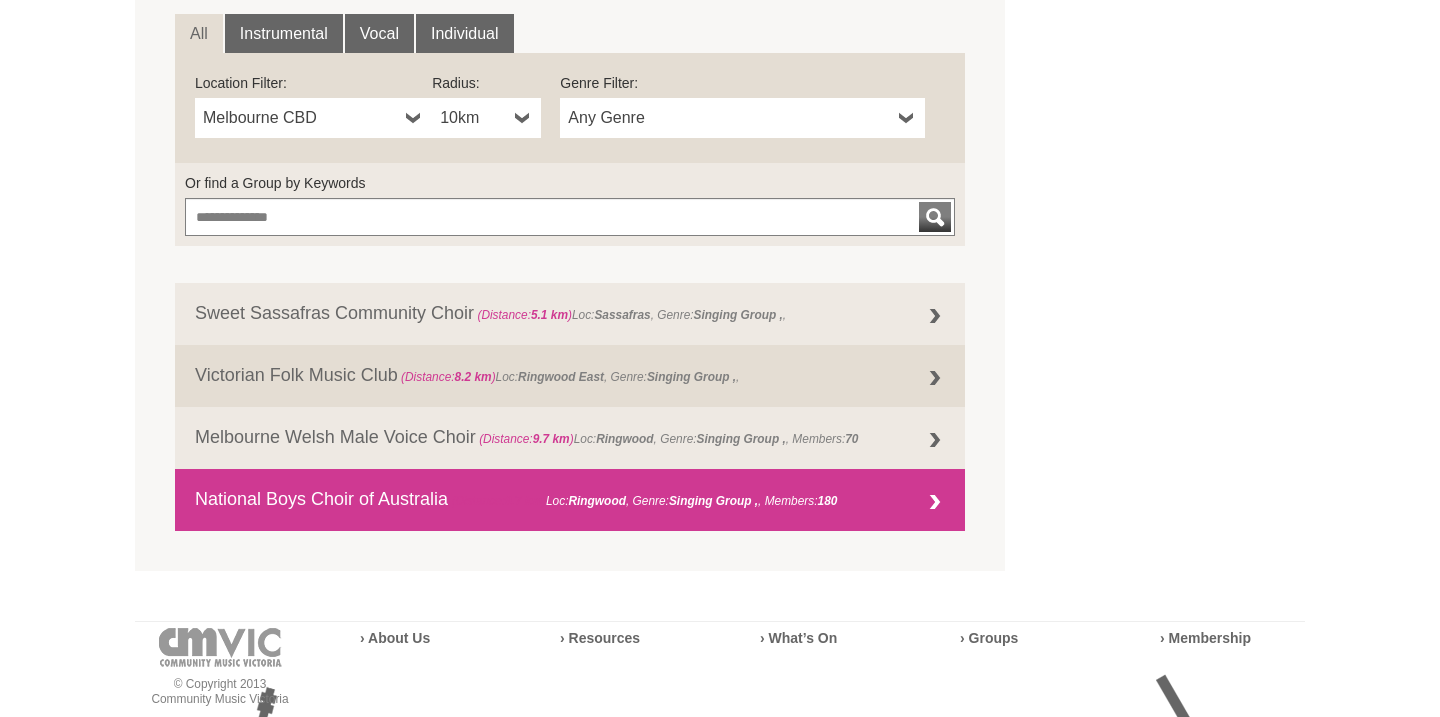 click on "National Boys Choir of Australia
(Distance:  9.7 km )
Loc:  Ringwood ,
Genre:
Singing Group
,
180" at bounding box center [570, 500] 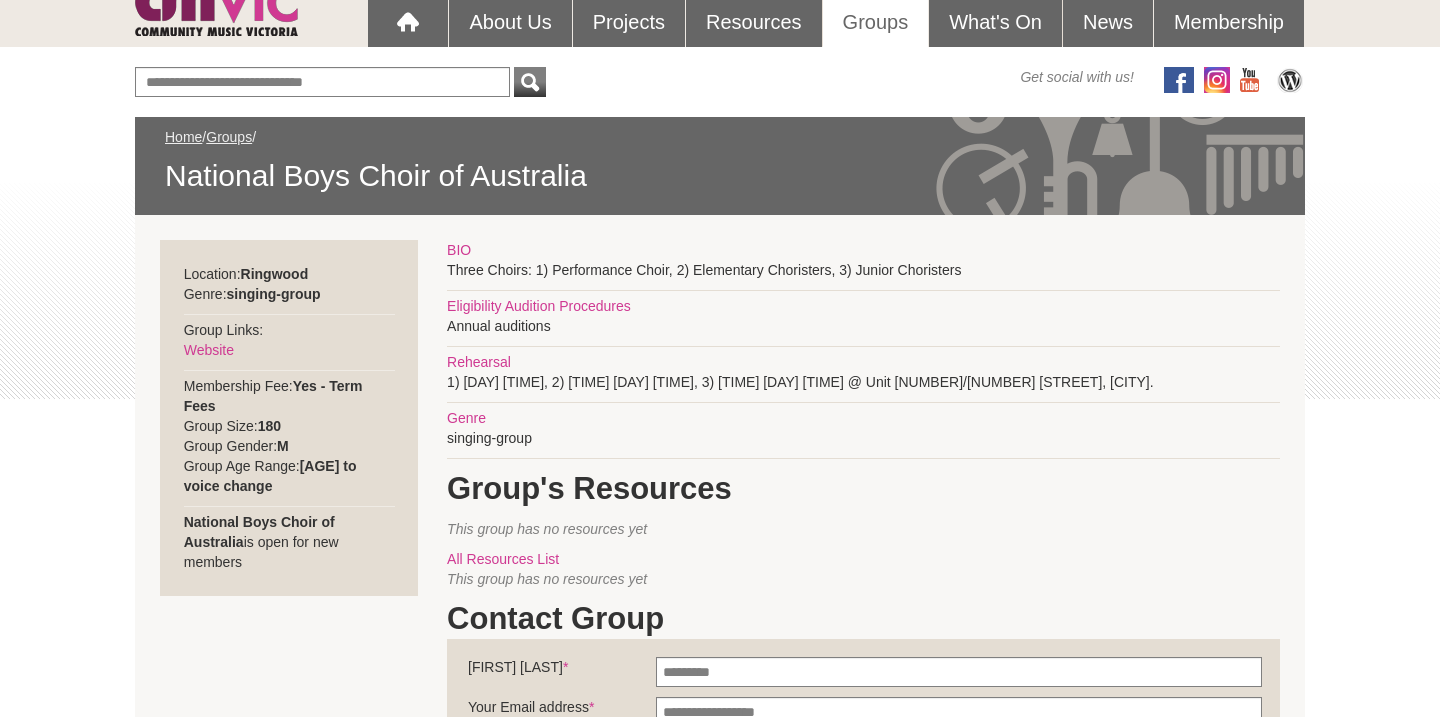 scroll, scrollTop: 199, scrollLeft: 0, axis: vertical 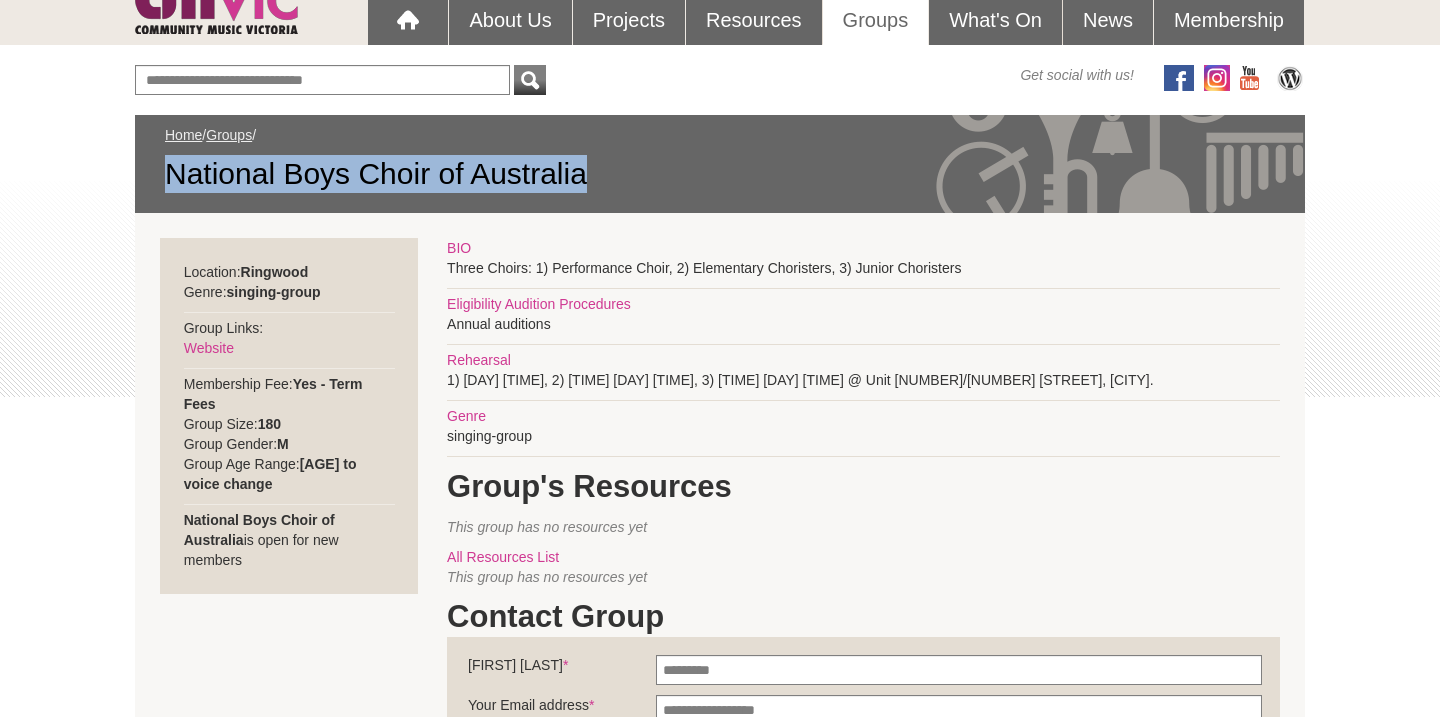 drag, startPoint x: 169, startPoint y: 170, endPoint x: 630, endPoint y: 178, distance: 461.0694 